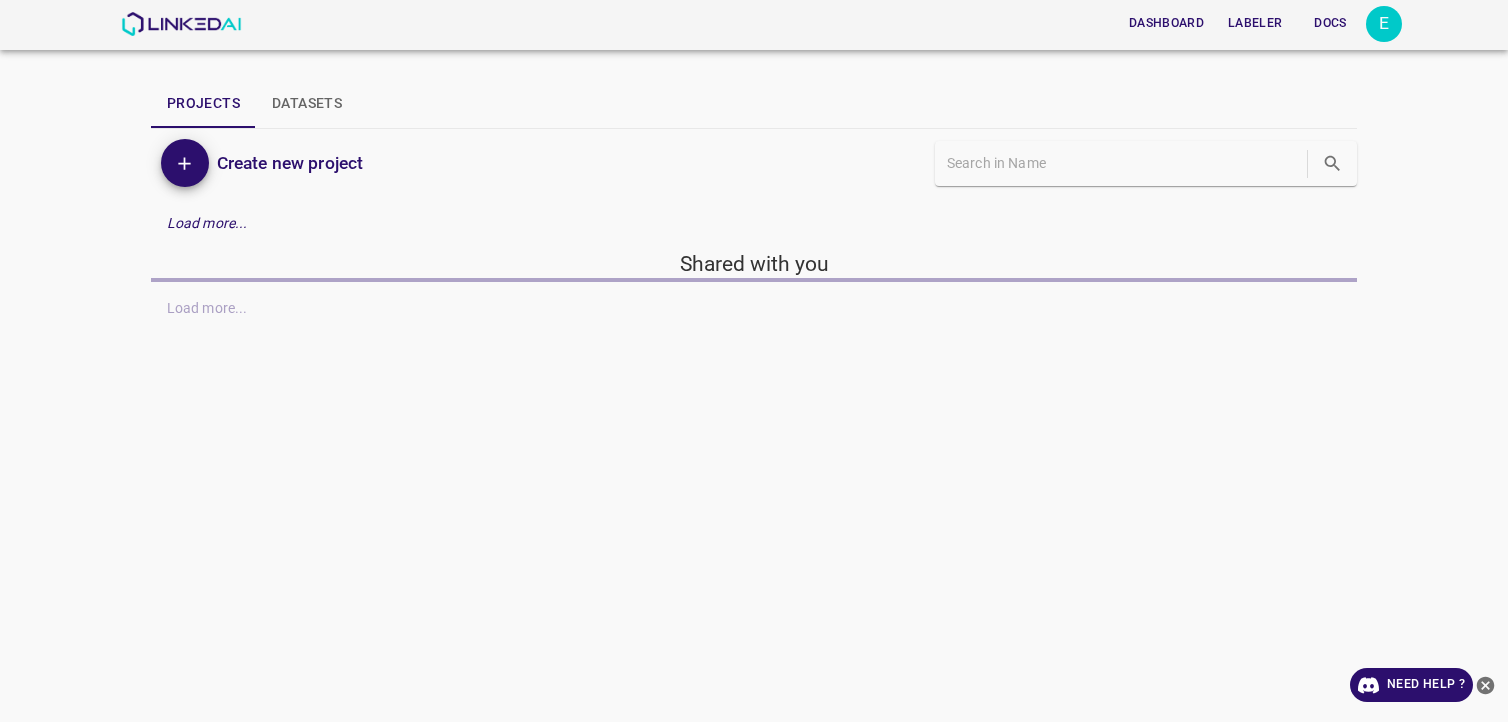 scroll, scrollTop: 0, scrollLeft: 0, axis: both 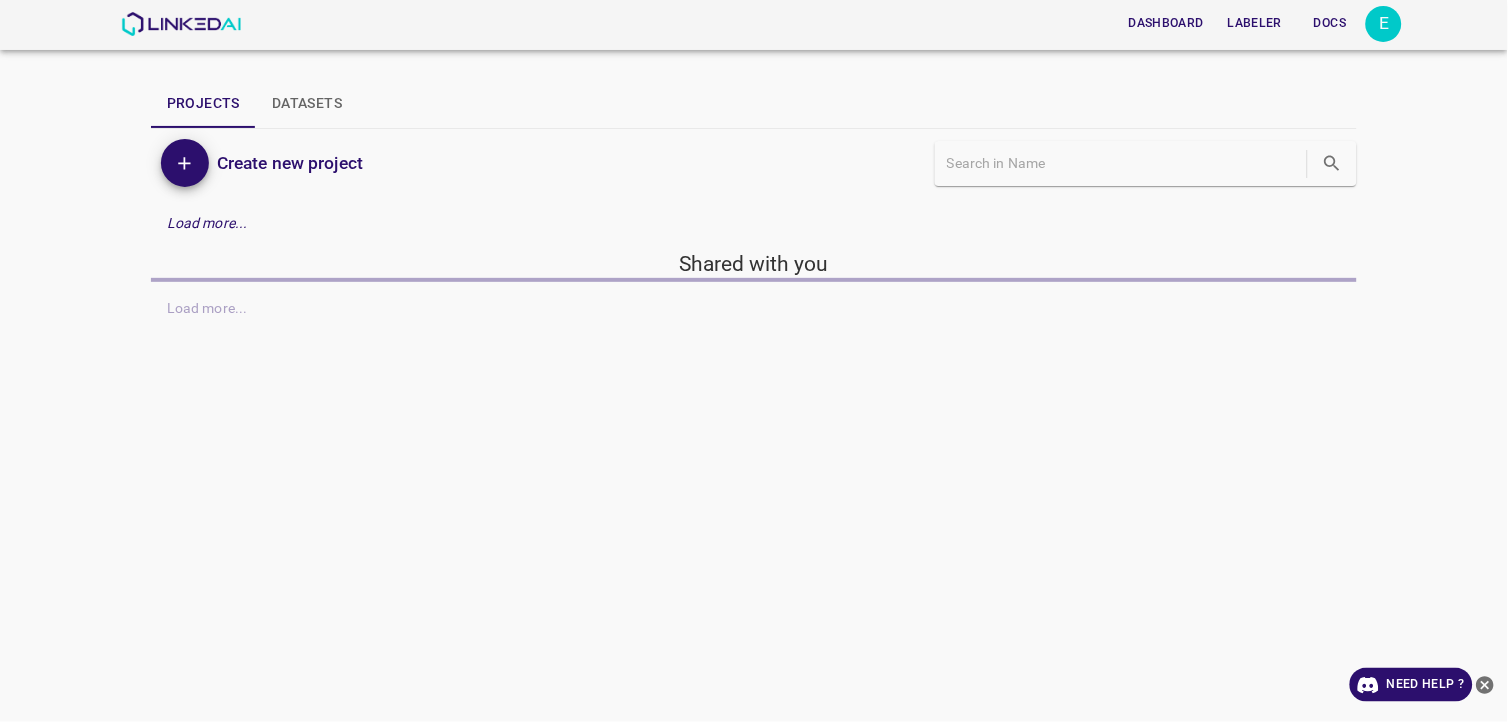 click 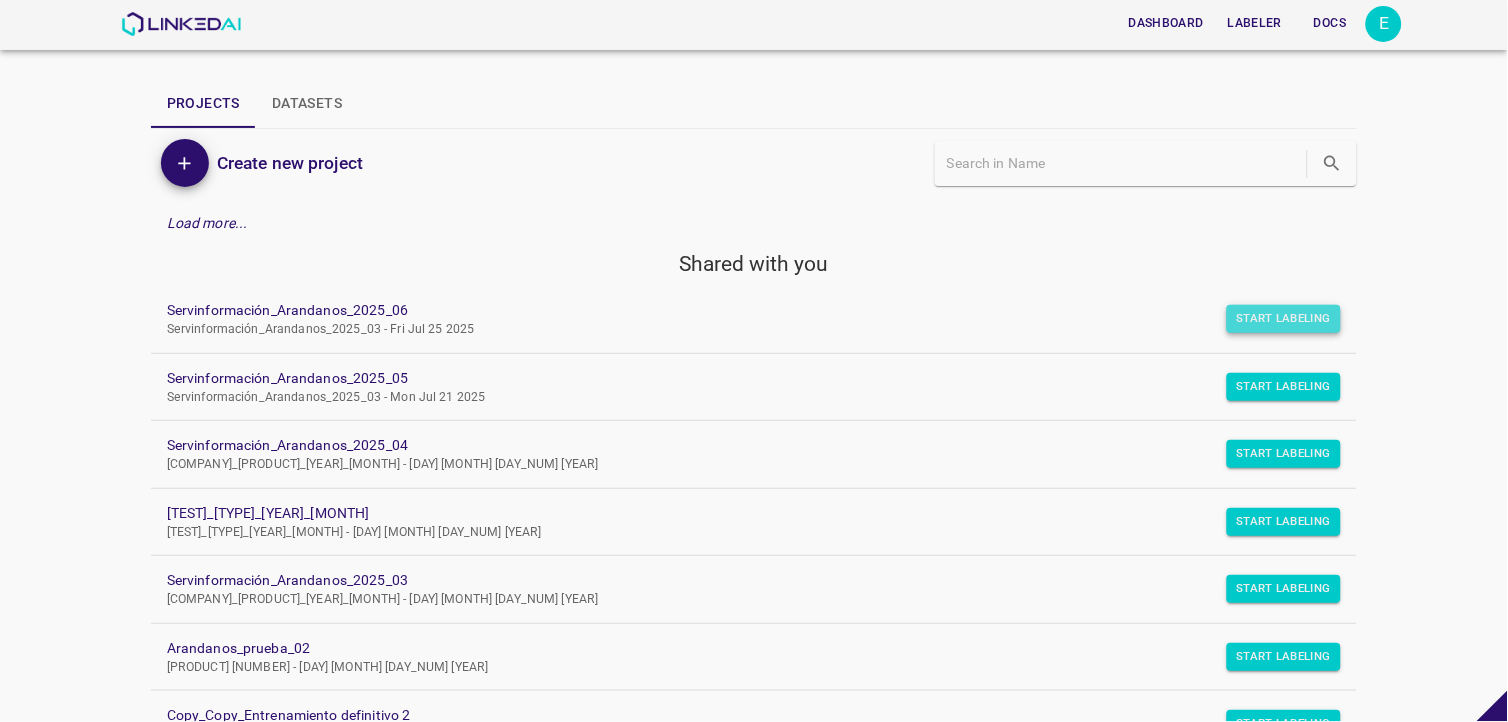 click on "Start Labeling" at bounding box center (1284, 319) 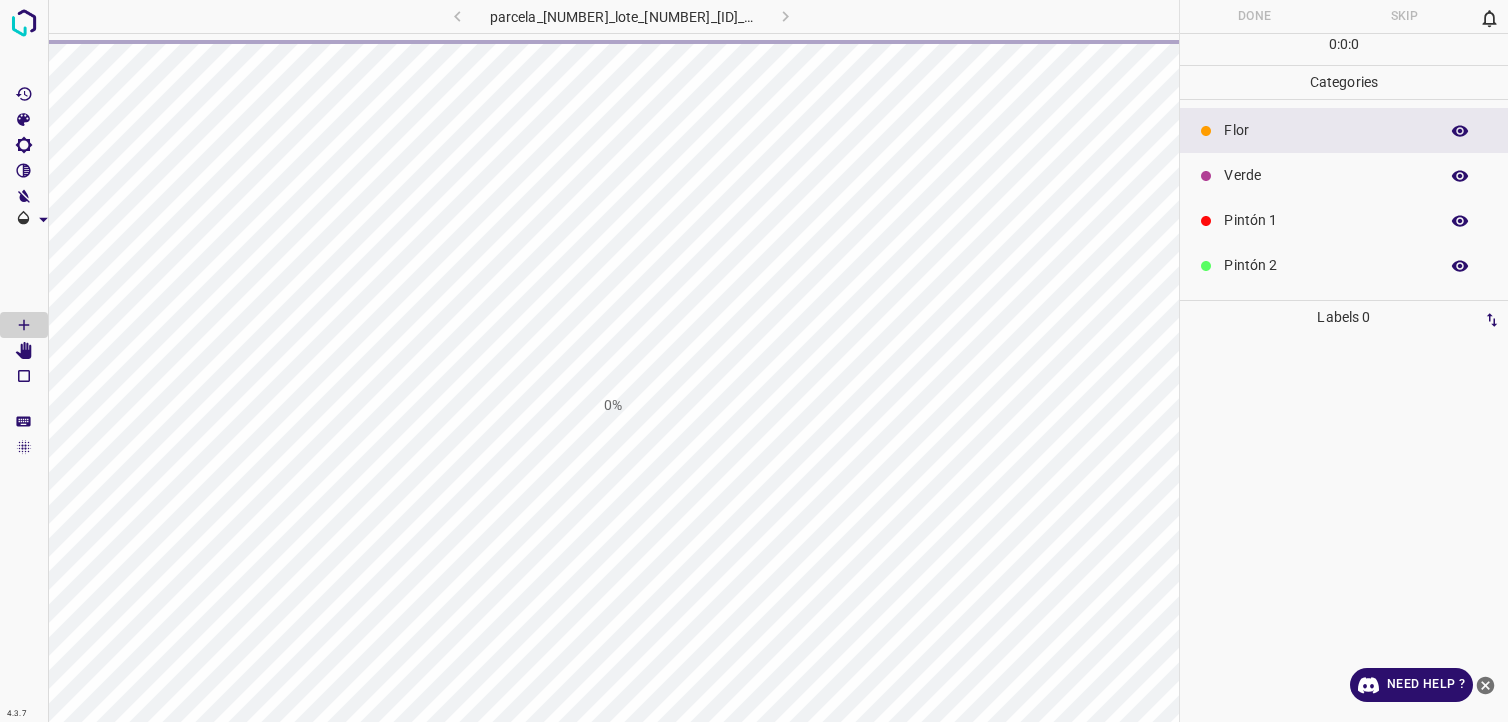 scroll, scrollTop: 0, scrollLeft: 0, axis: both 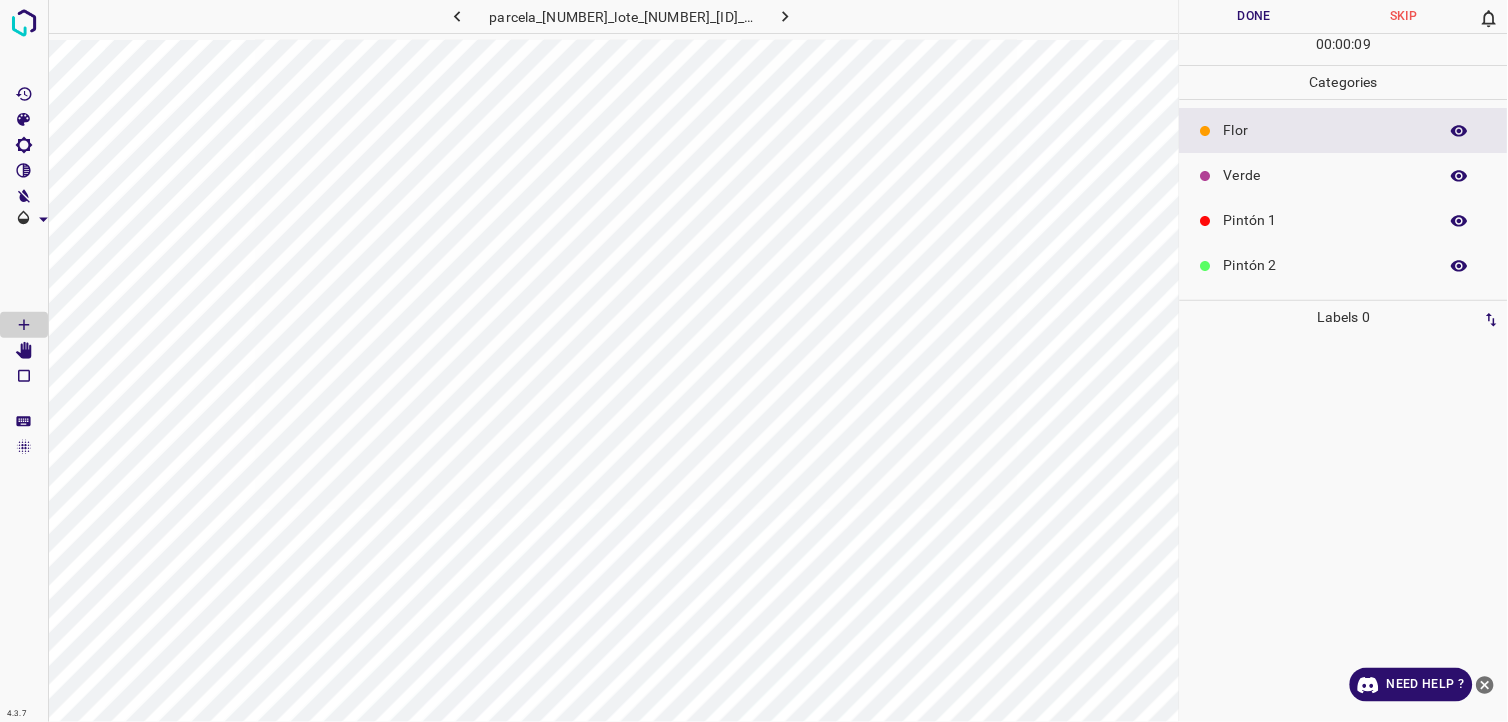 click on "Pintón 1" at bounding box center [1344, 220] 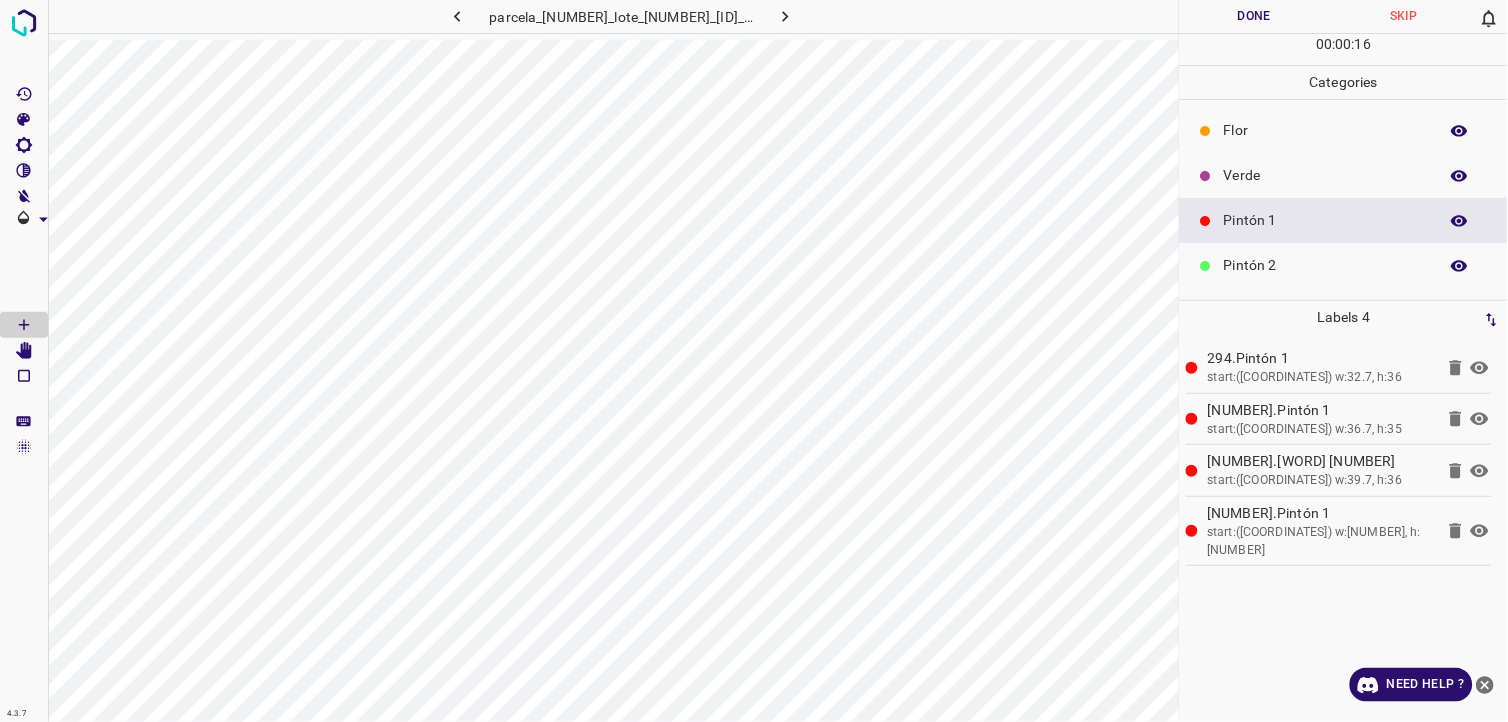 click on "Flor" at bounding box center [1344, 130] 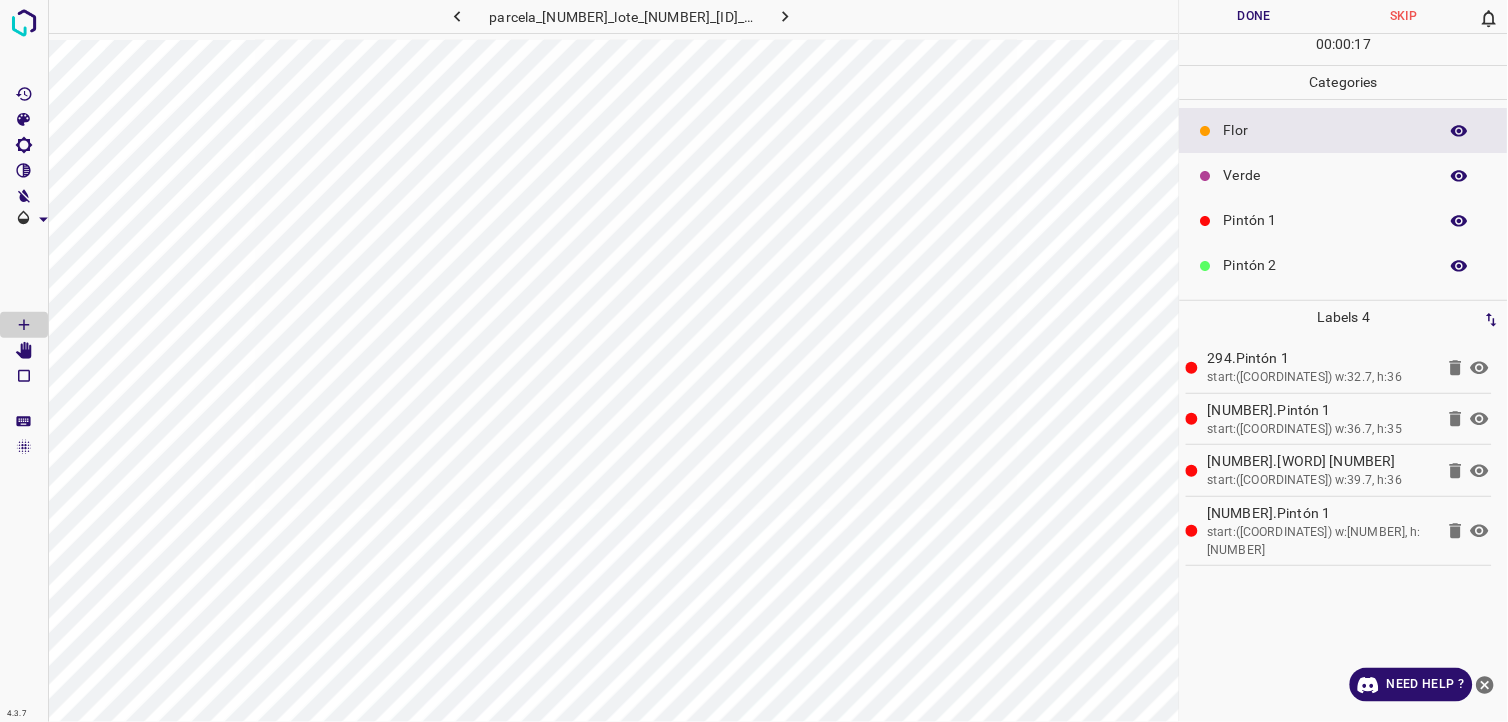 click on "Verde" at bounding box center [1326, 175] 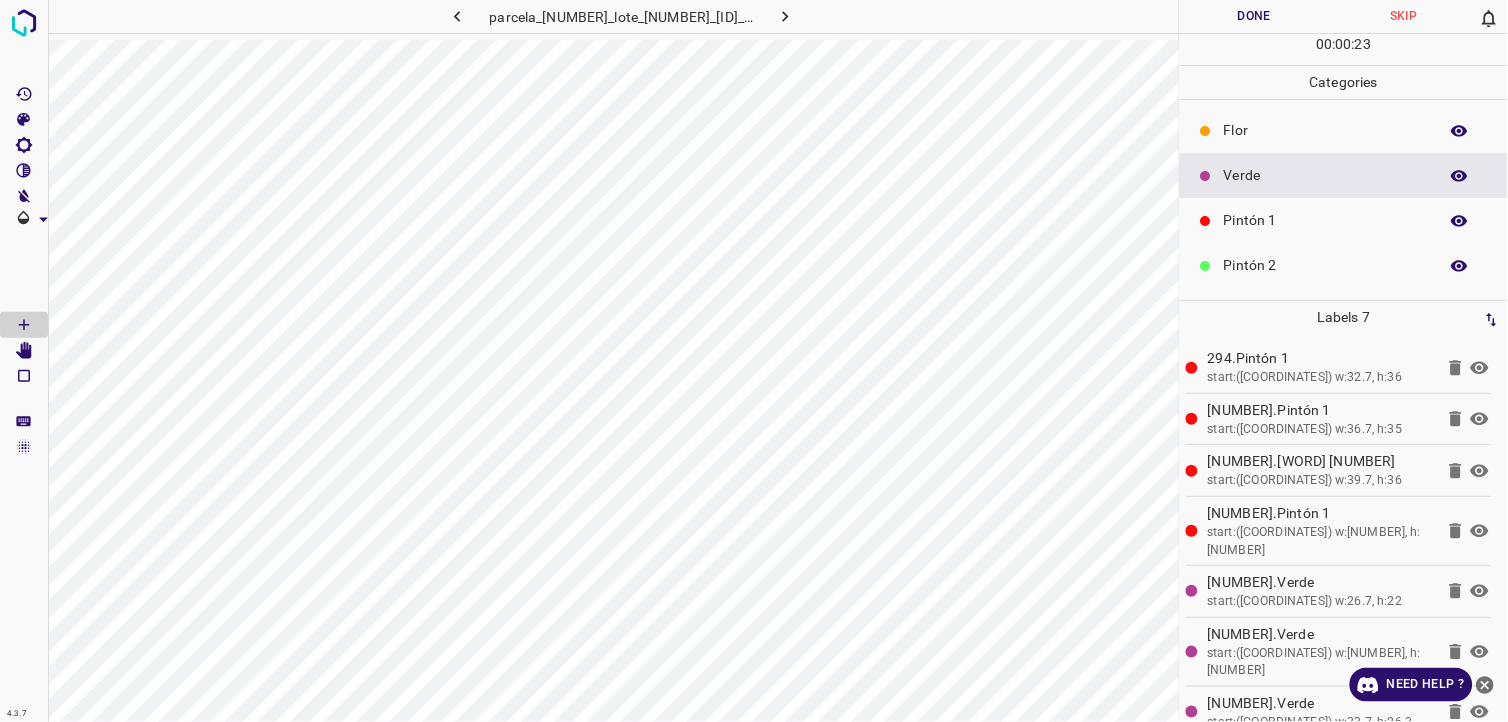 click on "Pintón 1" at bounding box center (1326, 220) 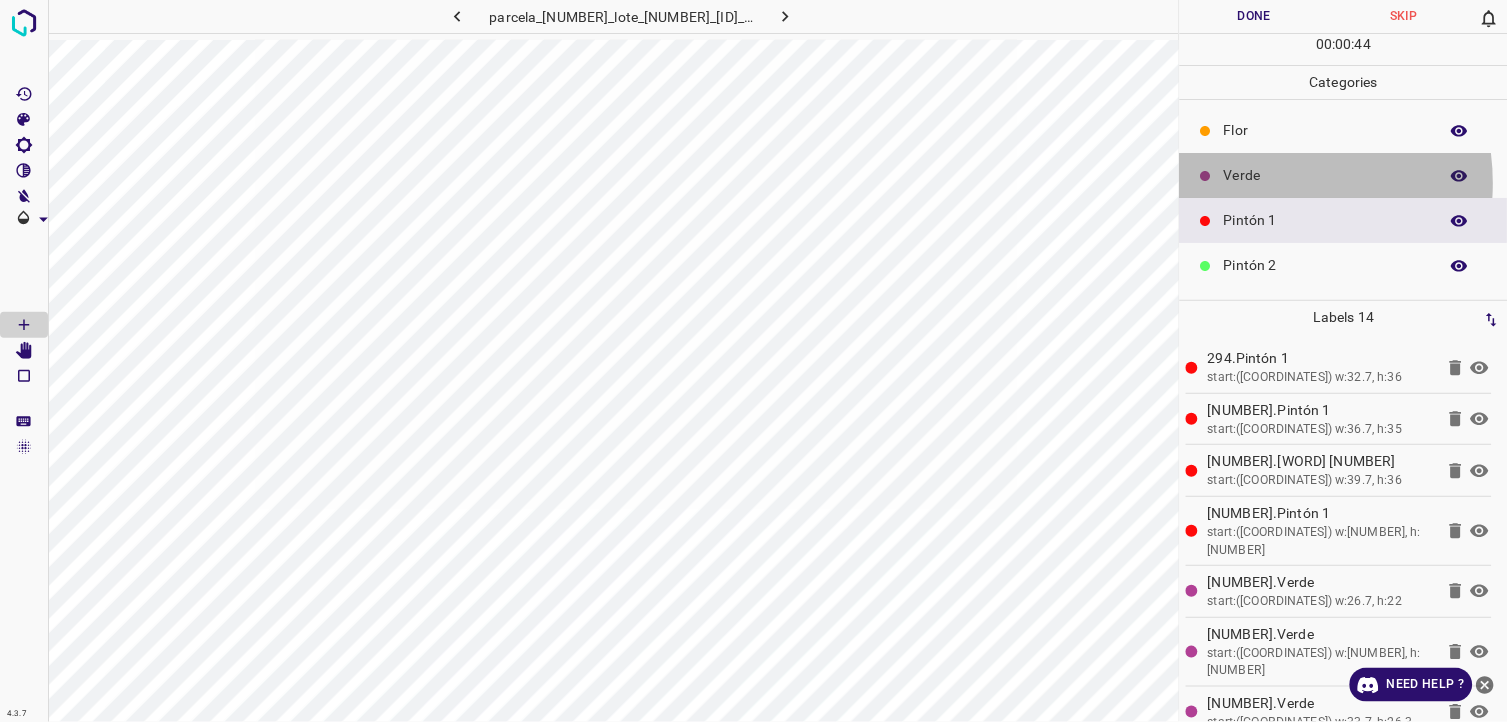 click on "Verde" at bounding box center [1326, 175] 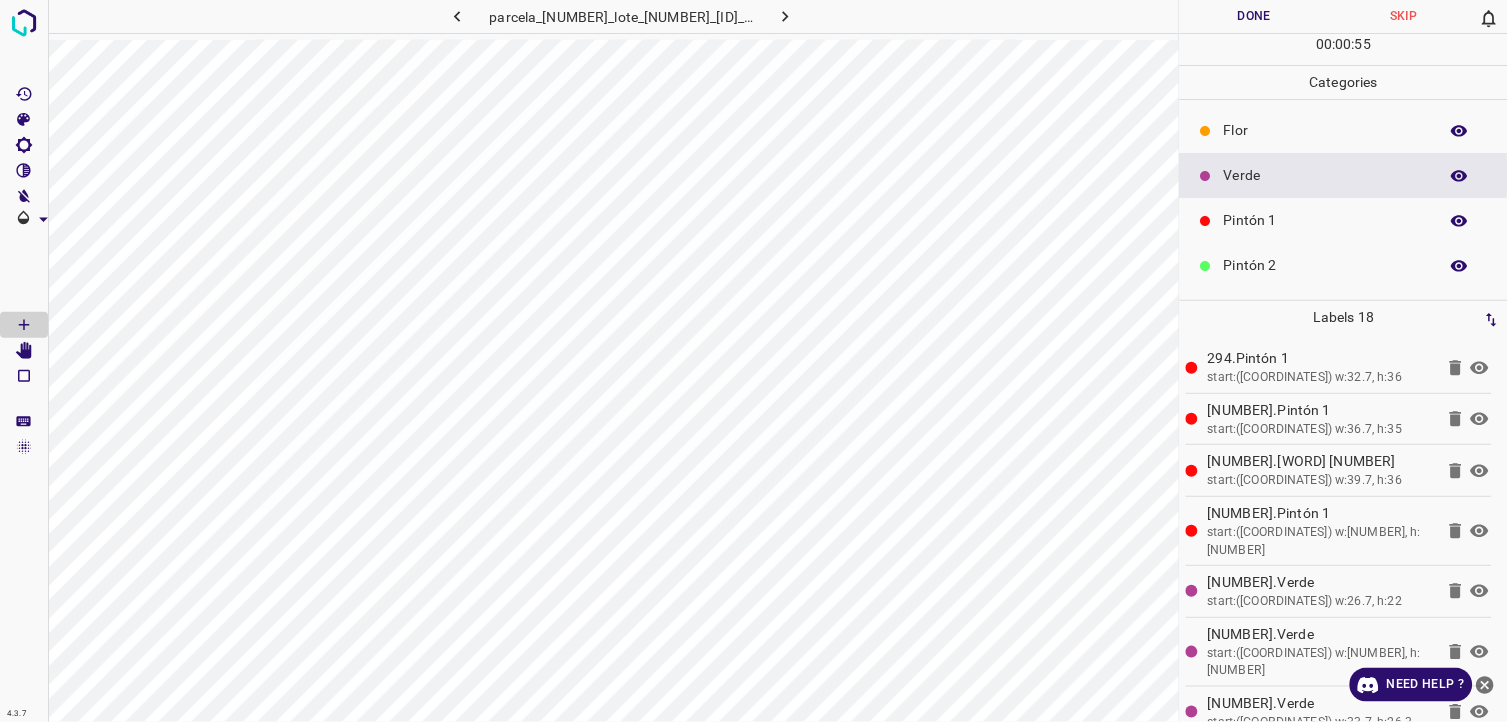 click on "Pintón 1" at bounding box center [1344, 220] 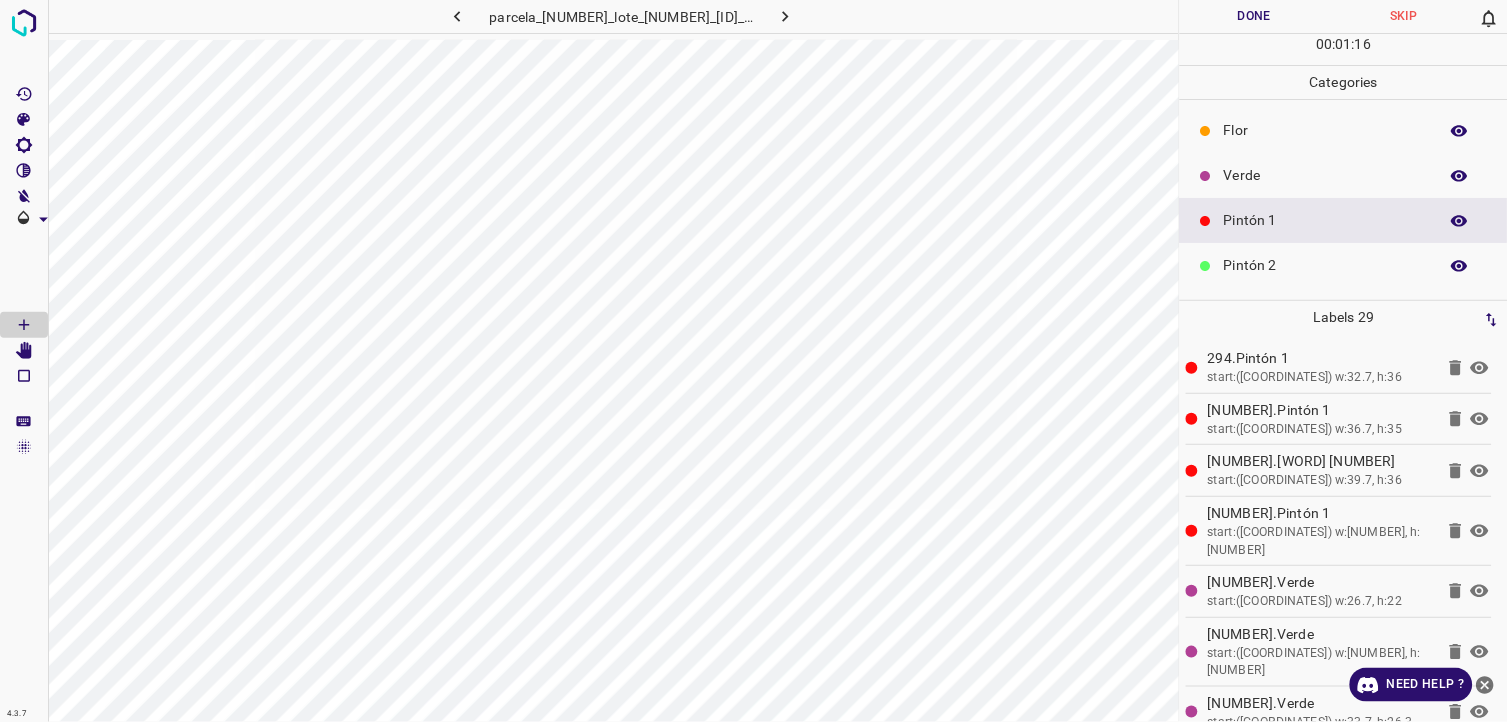 click on "Pintón 2" at bounding box center (1326, 265) 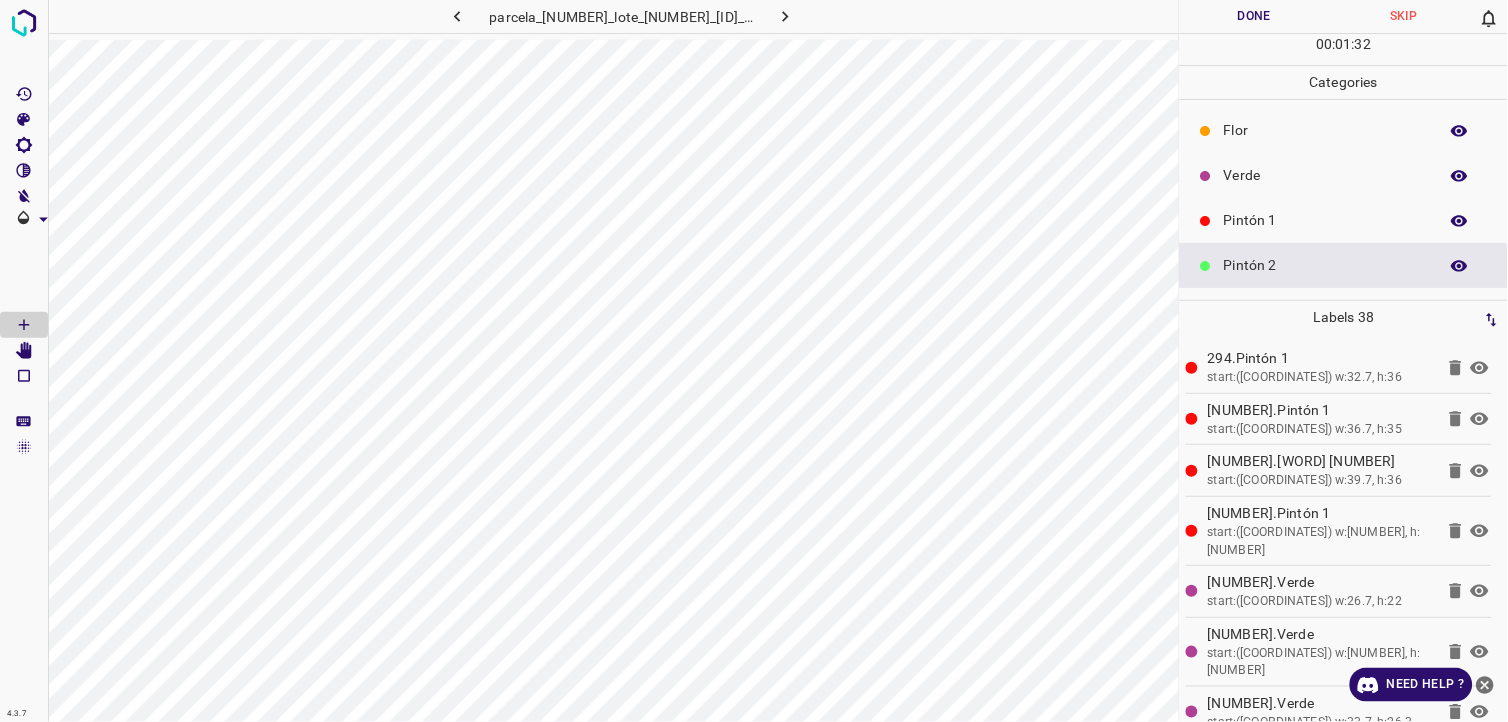 scroll, scrollTop: 111, scrollLeft: 0, axis: vertical 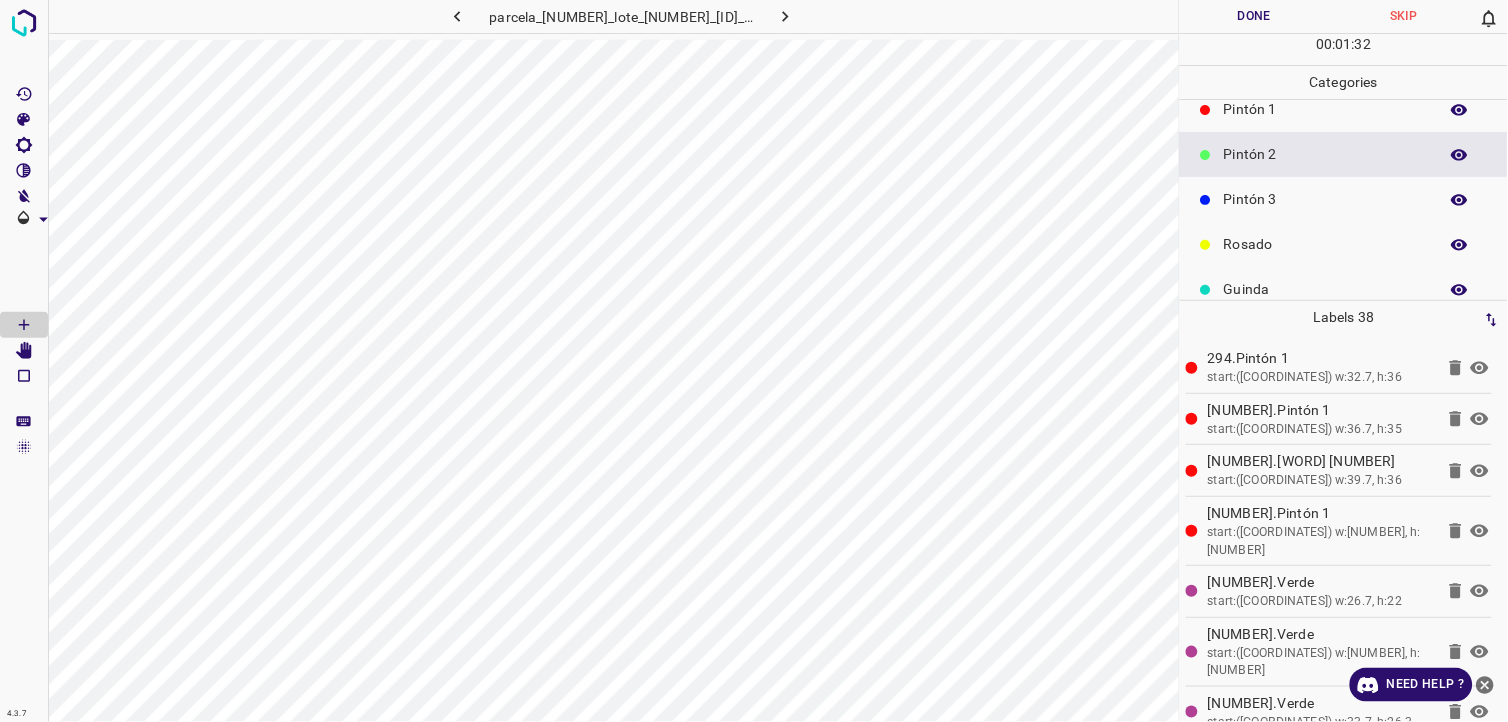 click on "Pintón 3" at bounding box center [1326, 199] 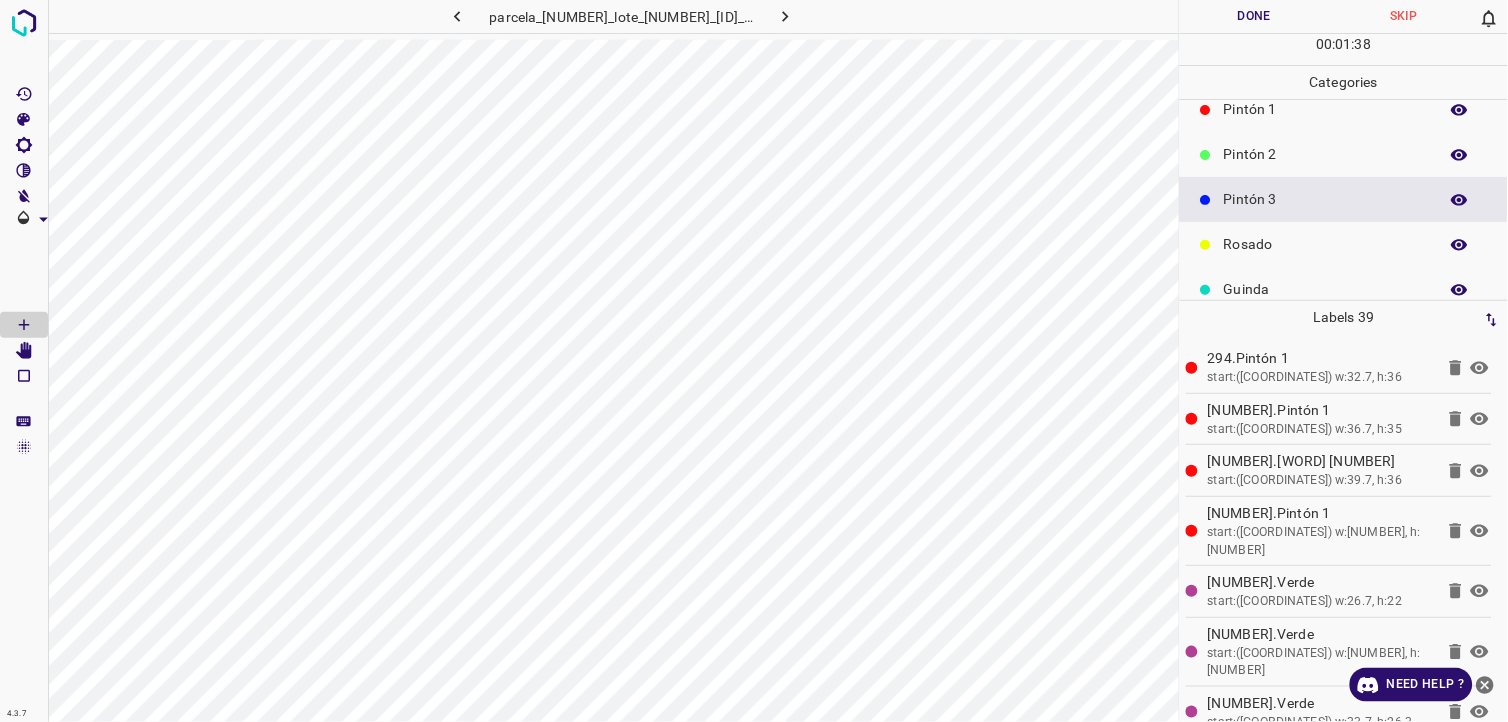 scroll, scrollTop: 0, scrollLeft: 0, axis: both 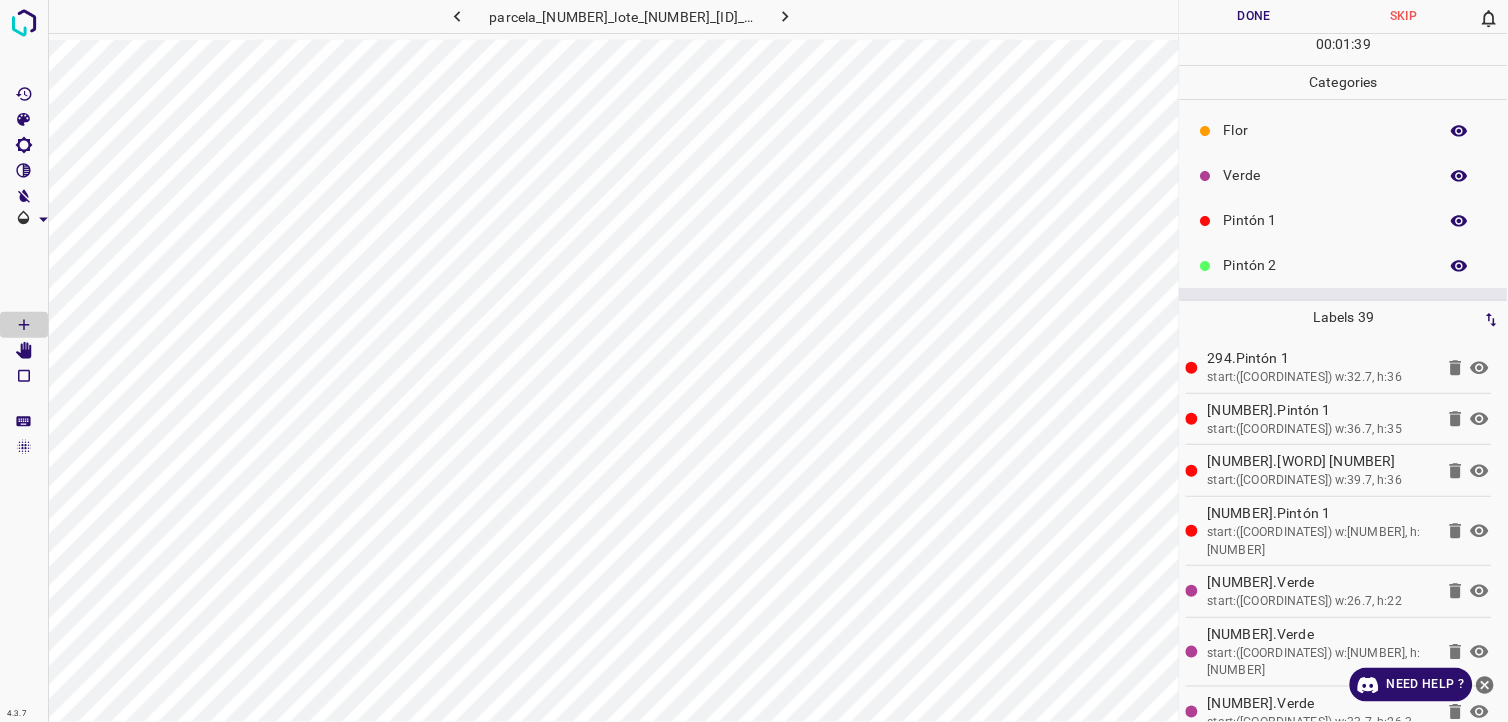 click on "Verde" at bounding box center (1326, 175) 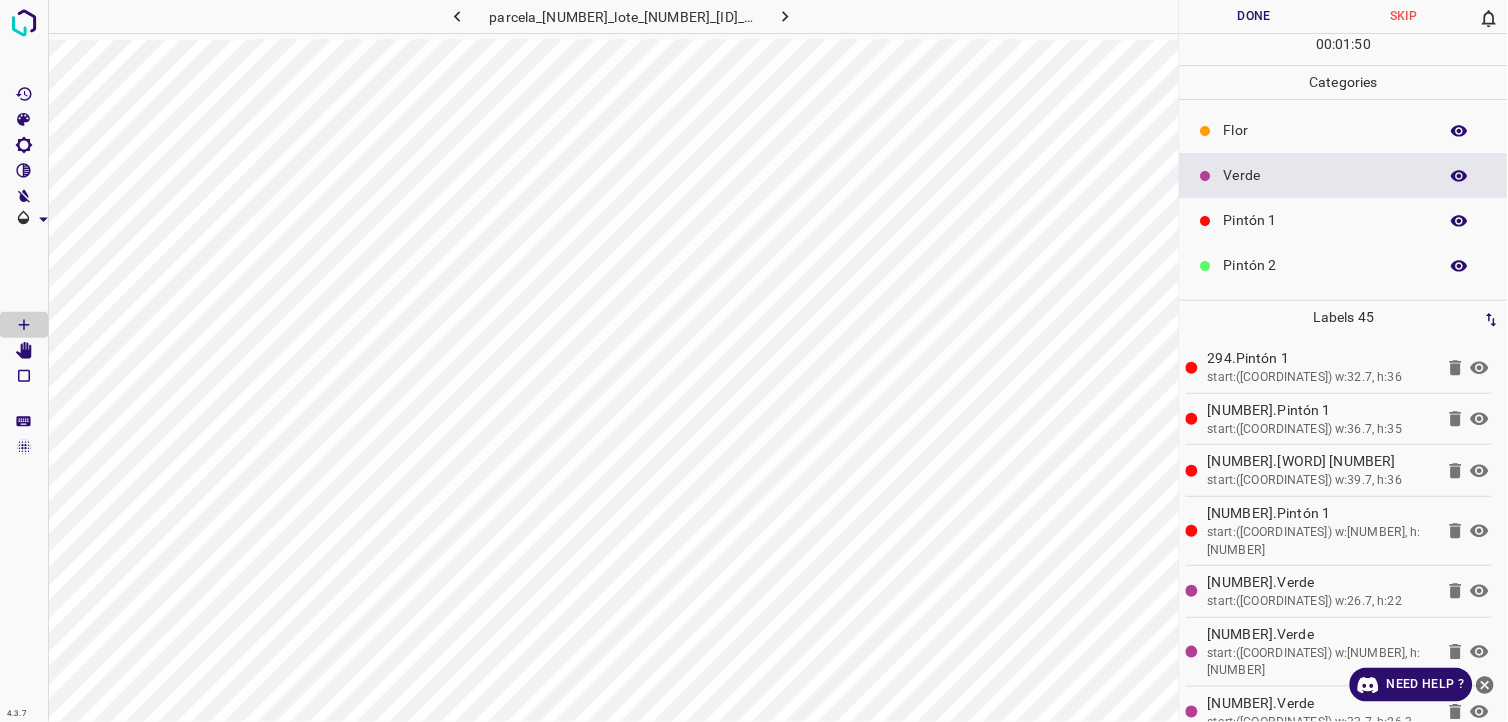 click on "Pintón 1" at bounding box center (1326, 220) 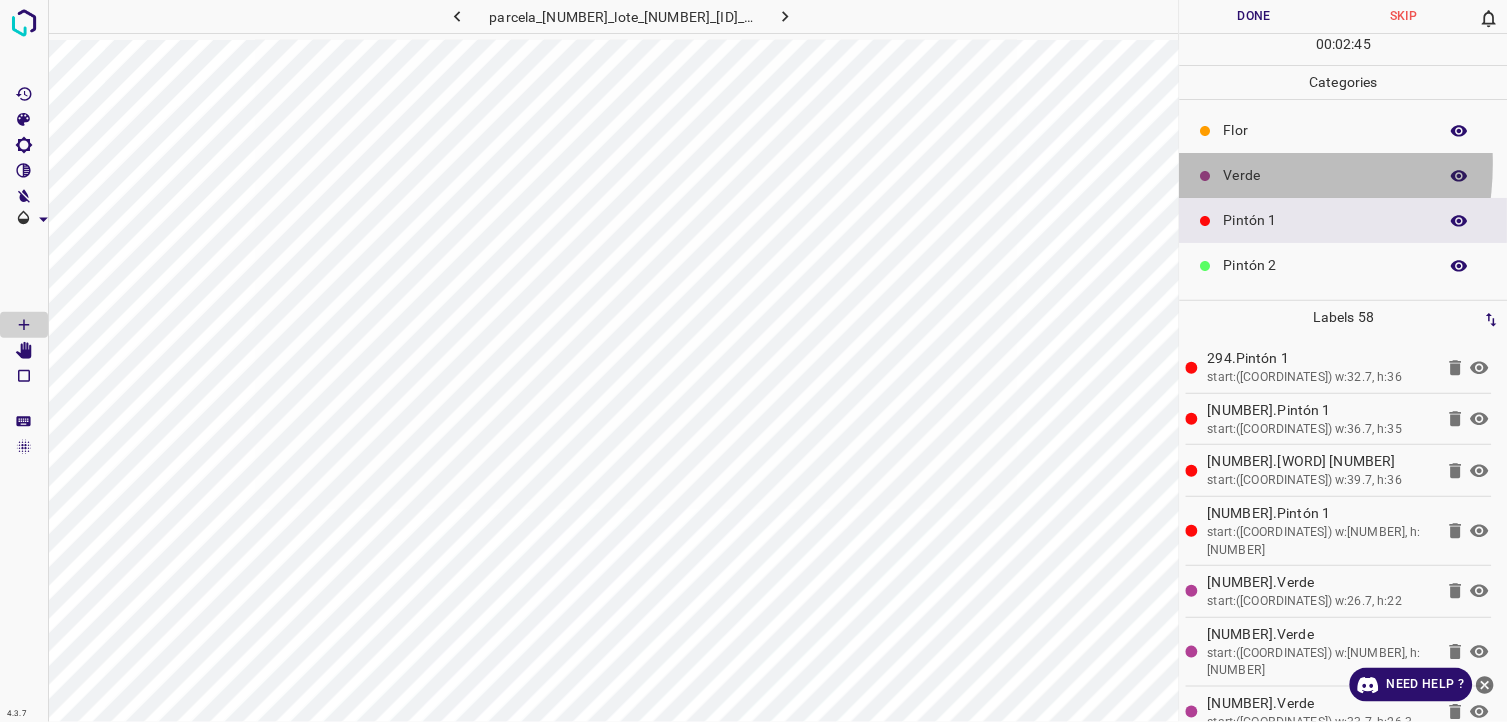 click on "Verde" at bounding box center (1344, 175) 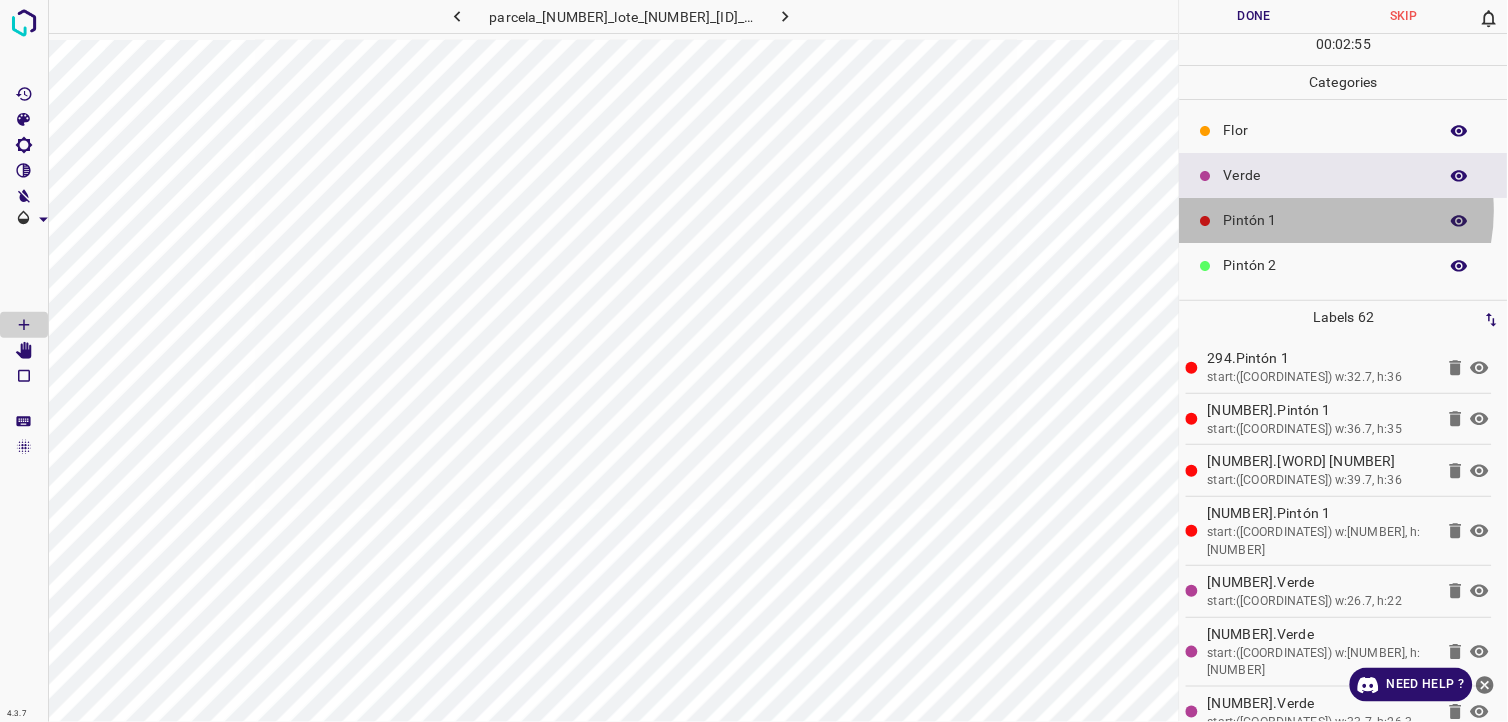 click on "Pintón 1" at bounding box center (1326, 220) 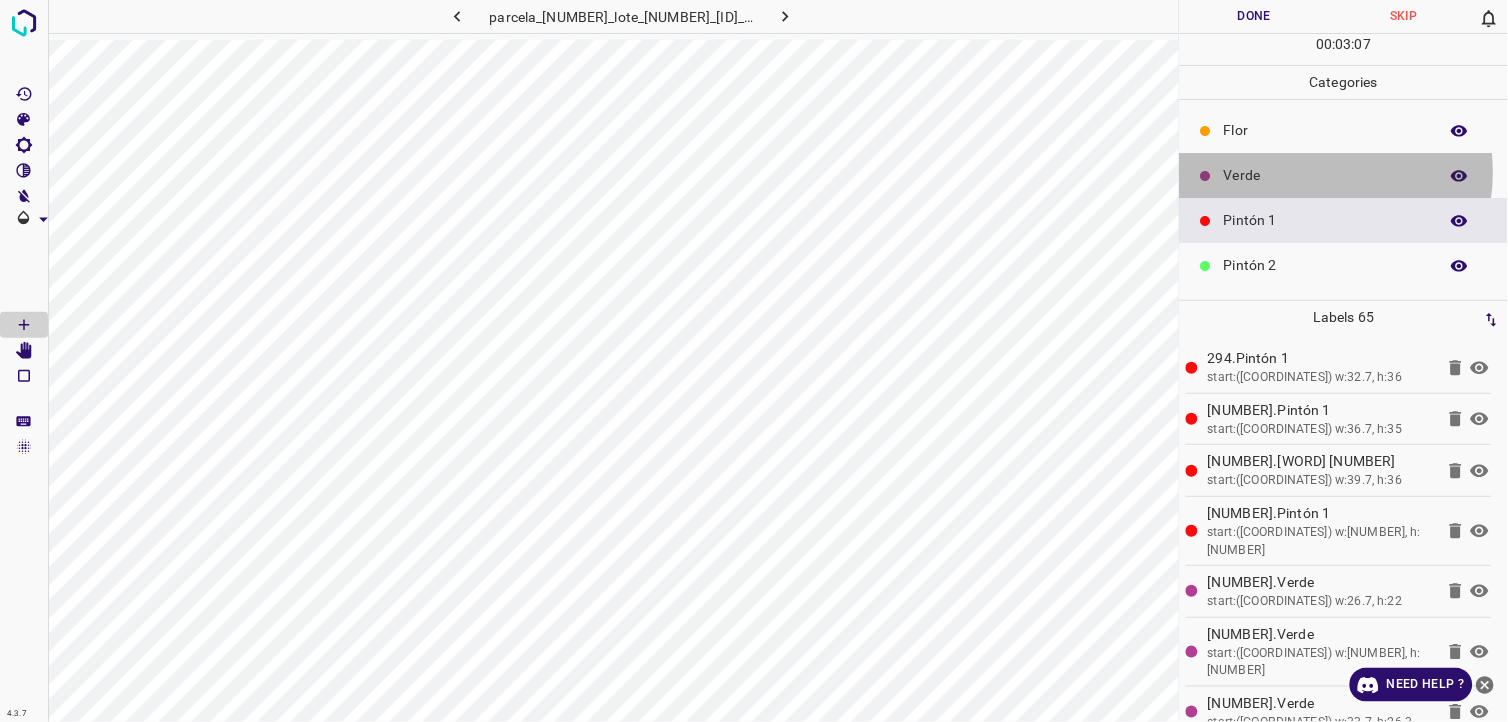click on "Verde" at bounding box center (1326, 175) 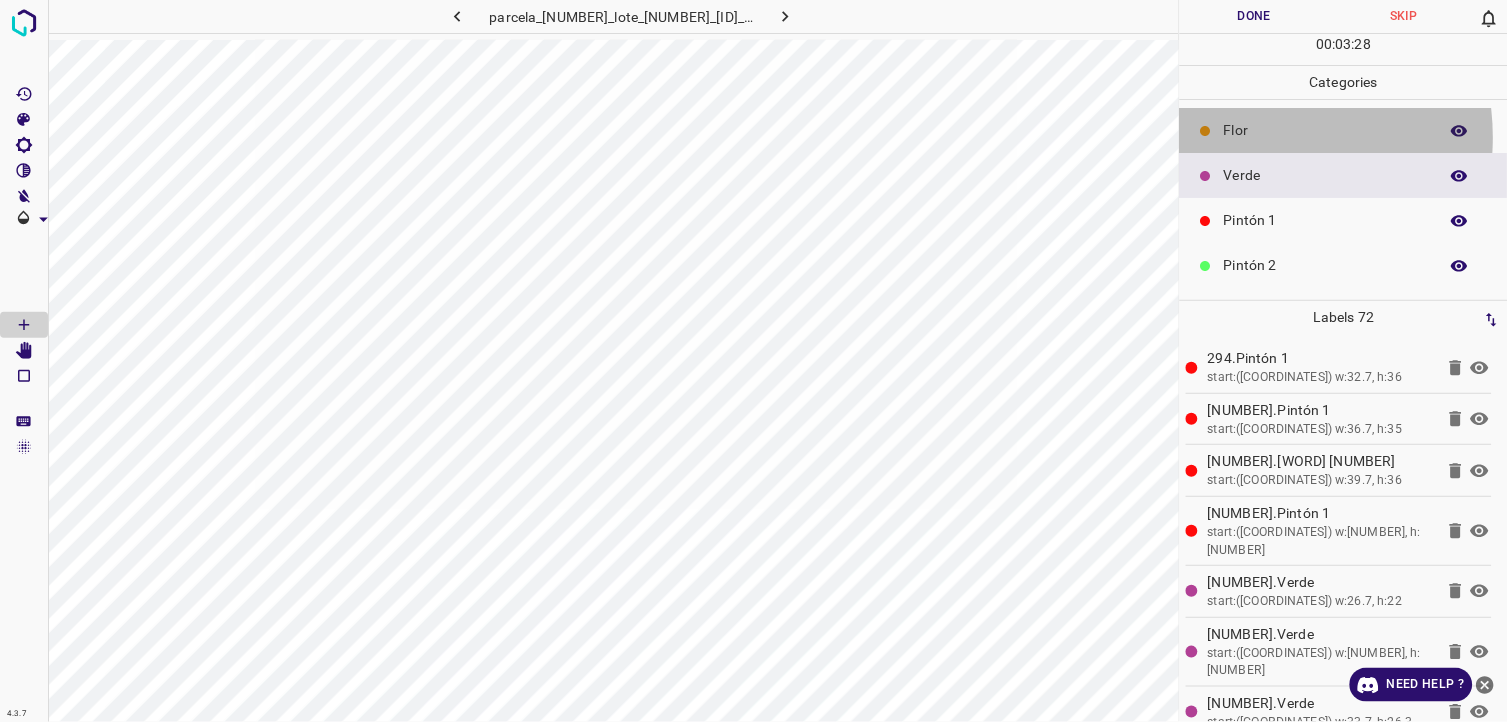 click on "Flor" at bounding box center [1326, 130] 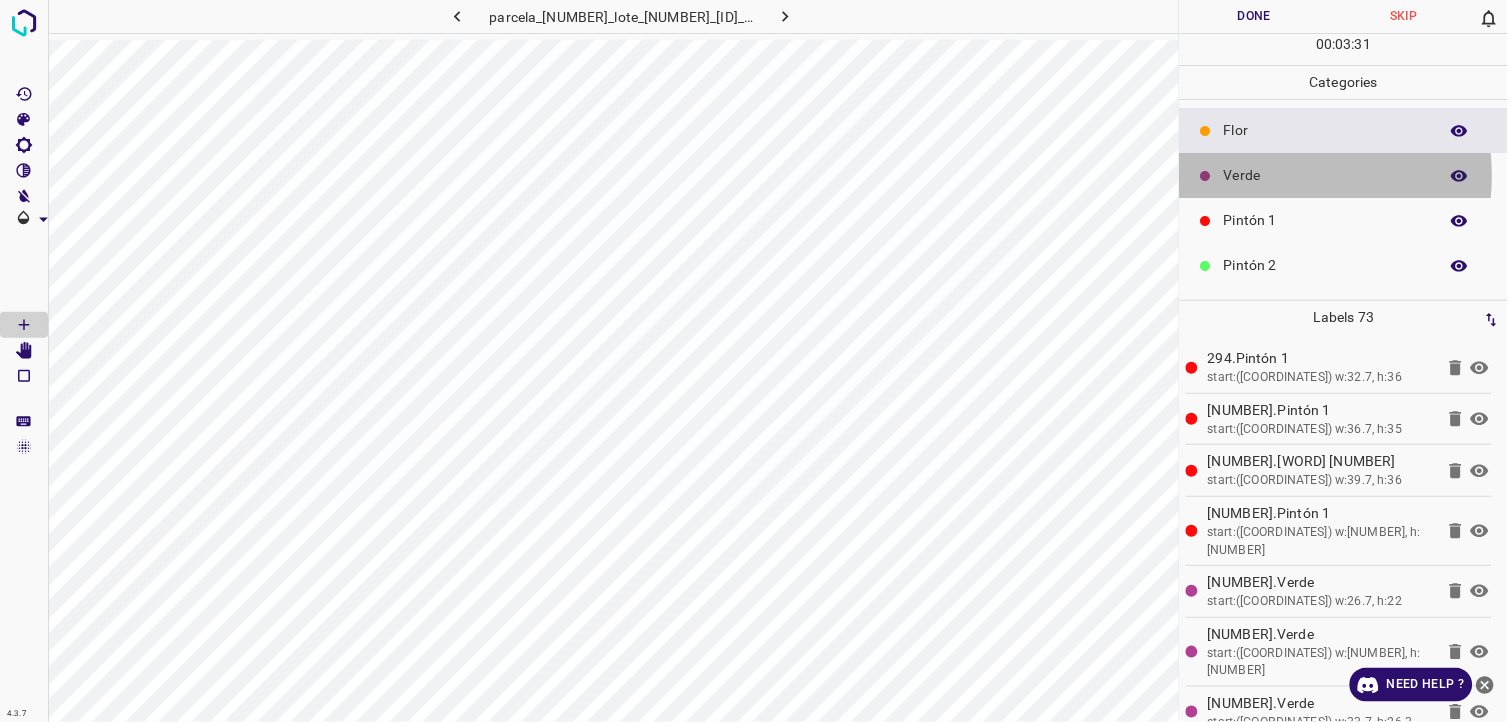 click on "Verde" at bounding box center [1326, 175] 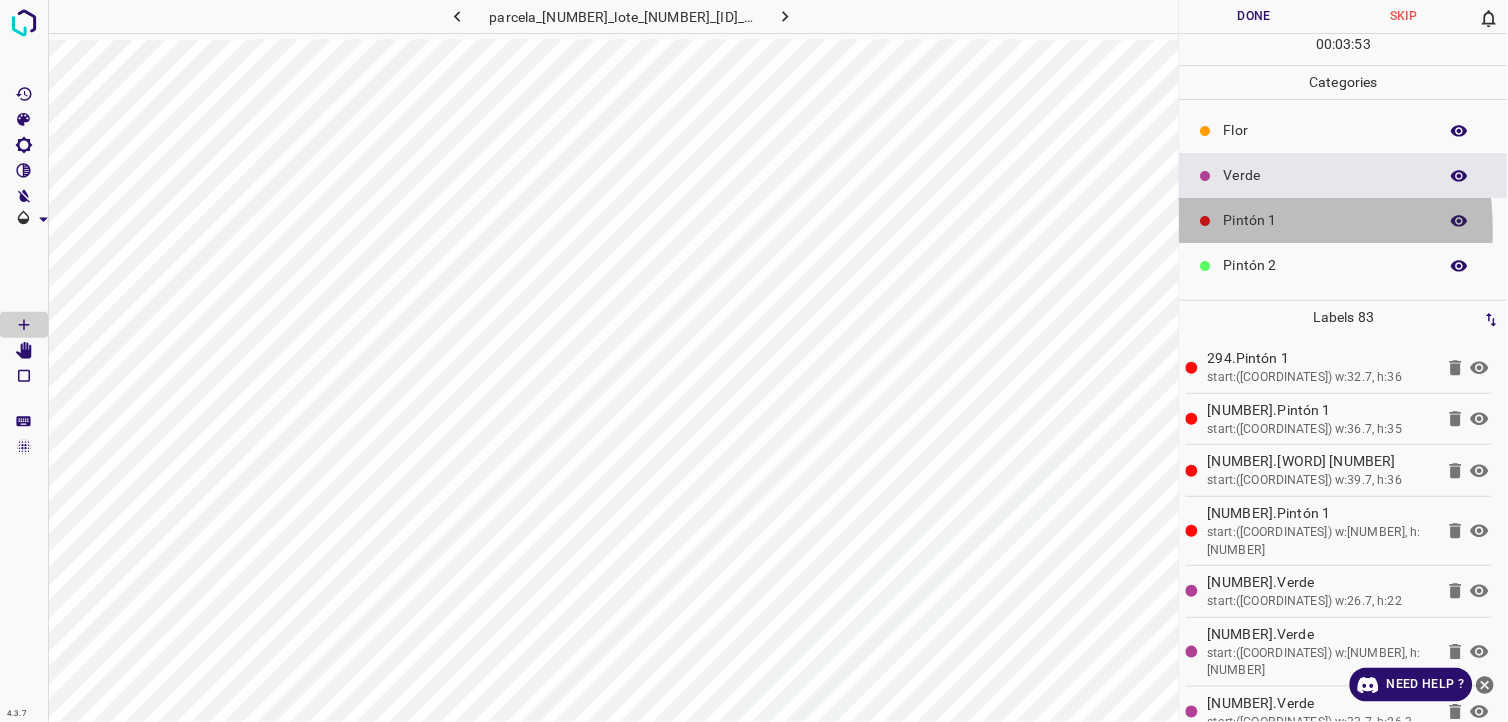 click on "Pintón 1" at bounding box center [1326, 220] 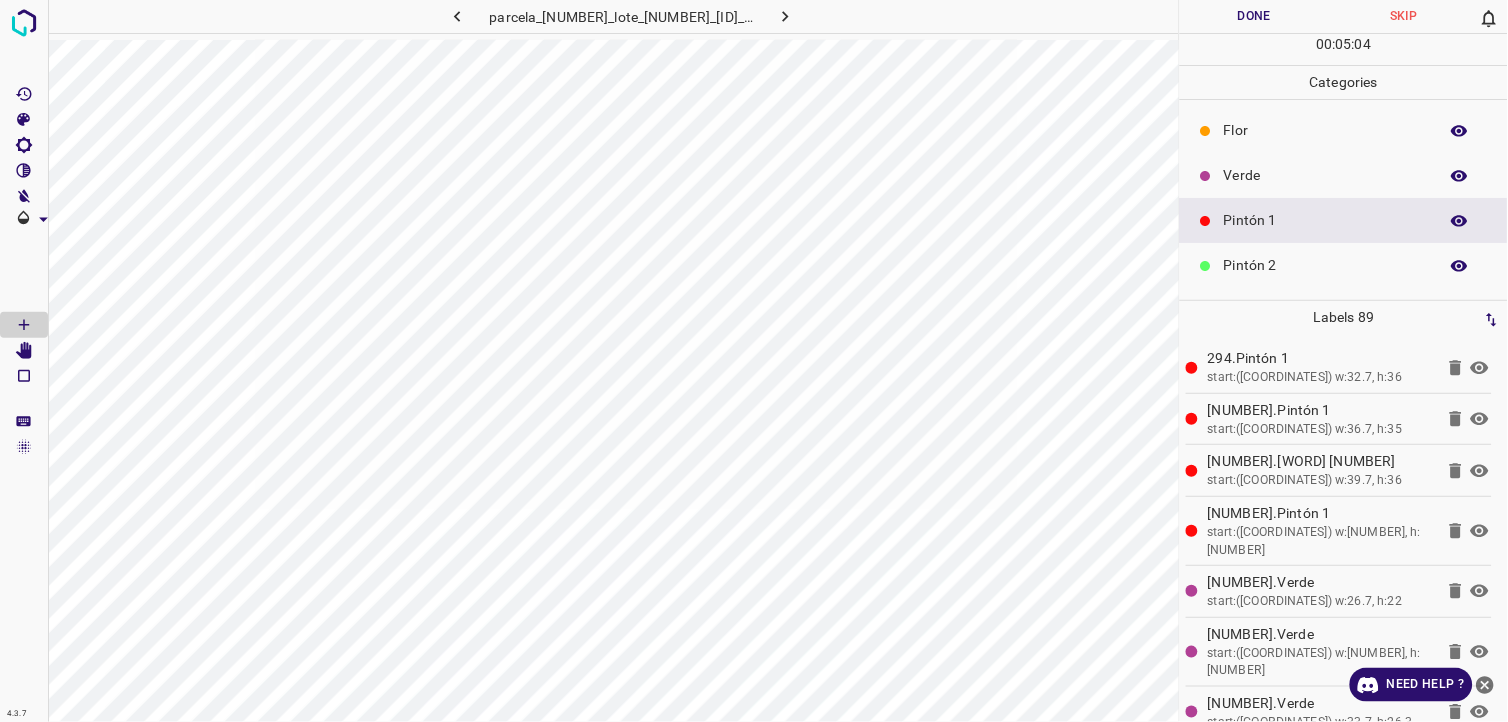click on "Pintón 2" at bounding box center [1326, 265] 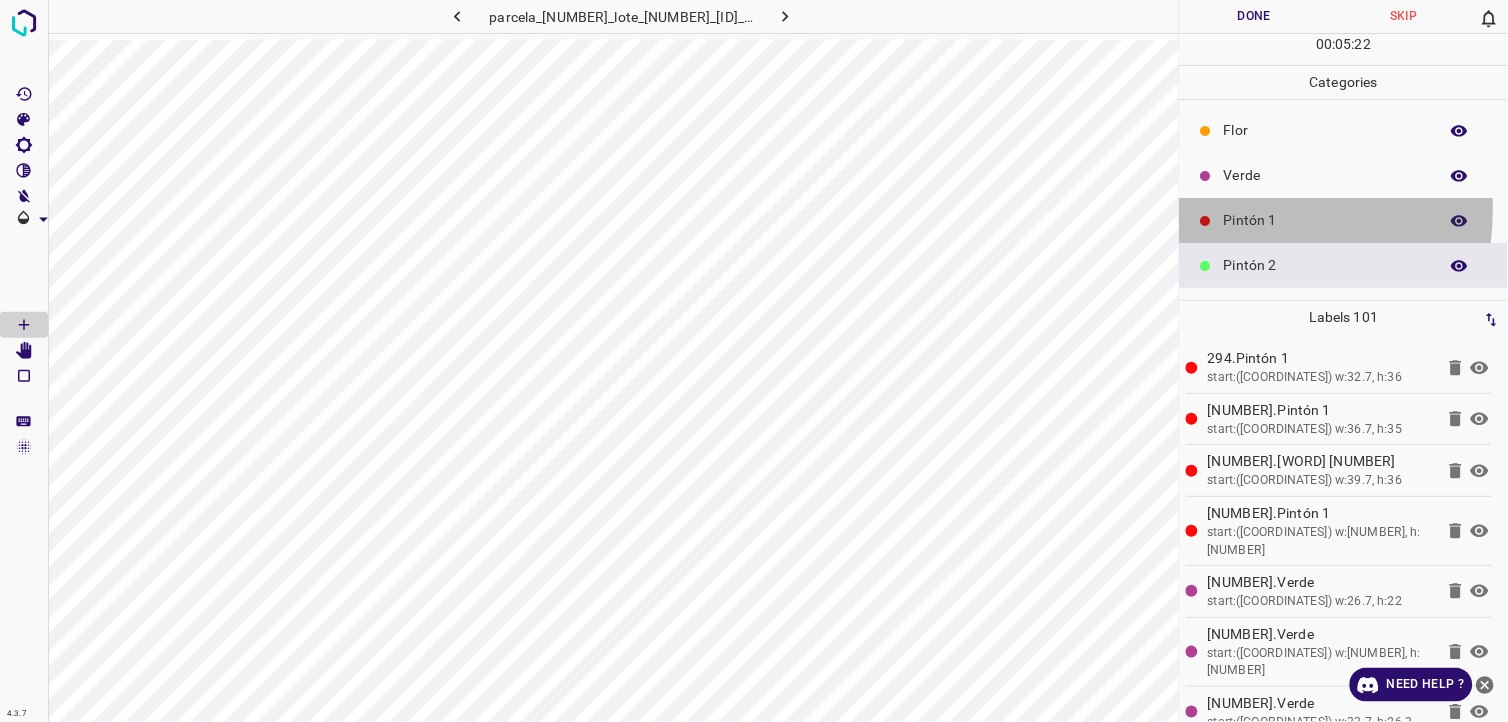 click on "Pintón 1" at bounding box center (1326, 220) 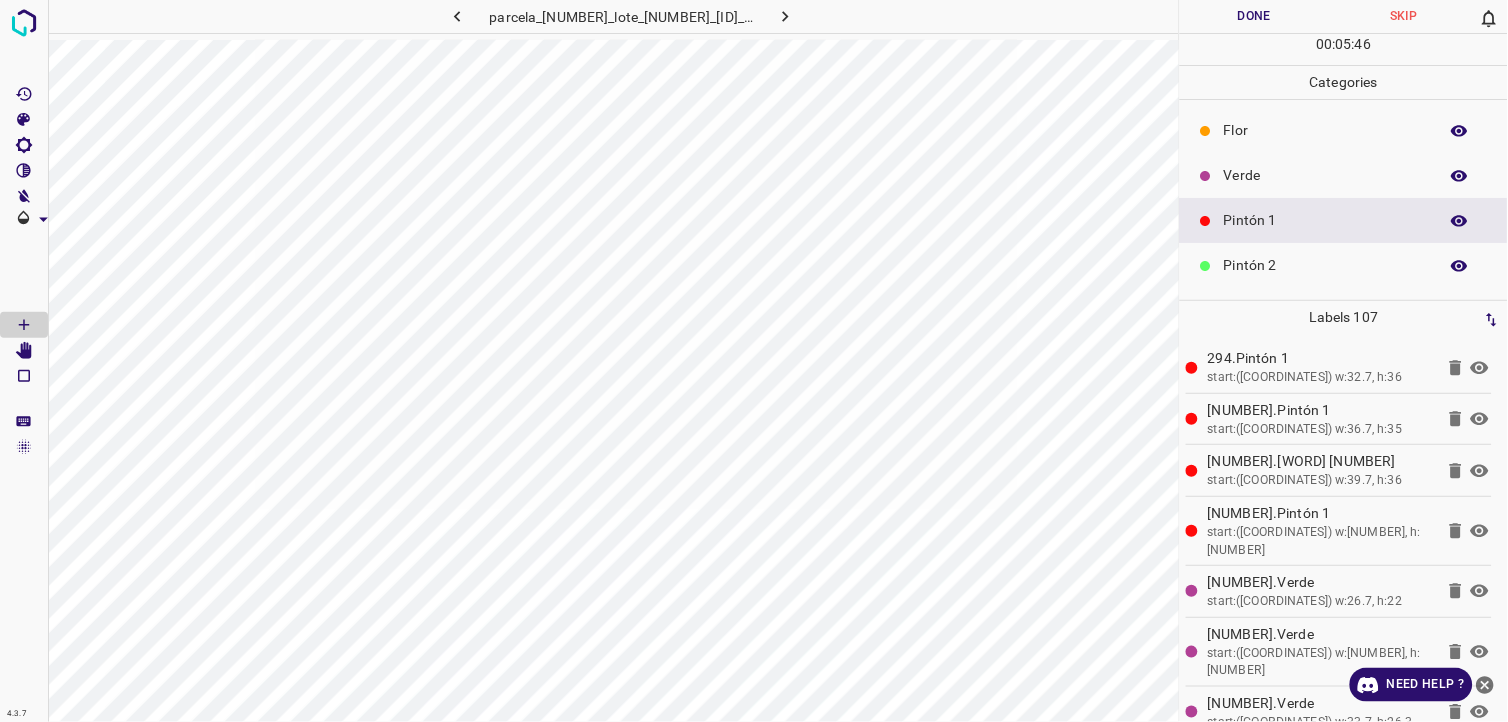 click on "Verde" at bounding box center [1326, 175] 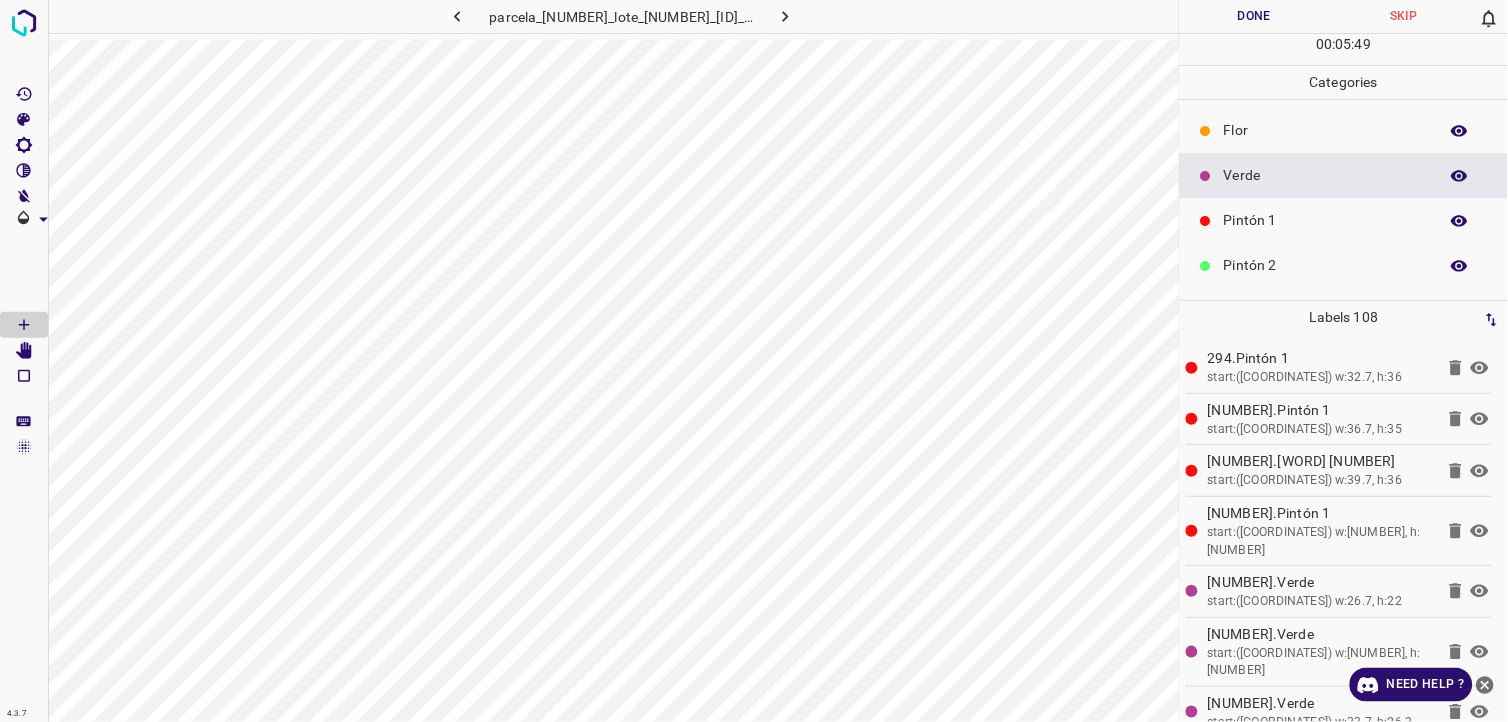 click on "Pintón 2" at bounding box center (1344, 265) 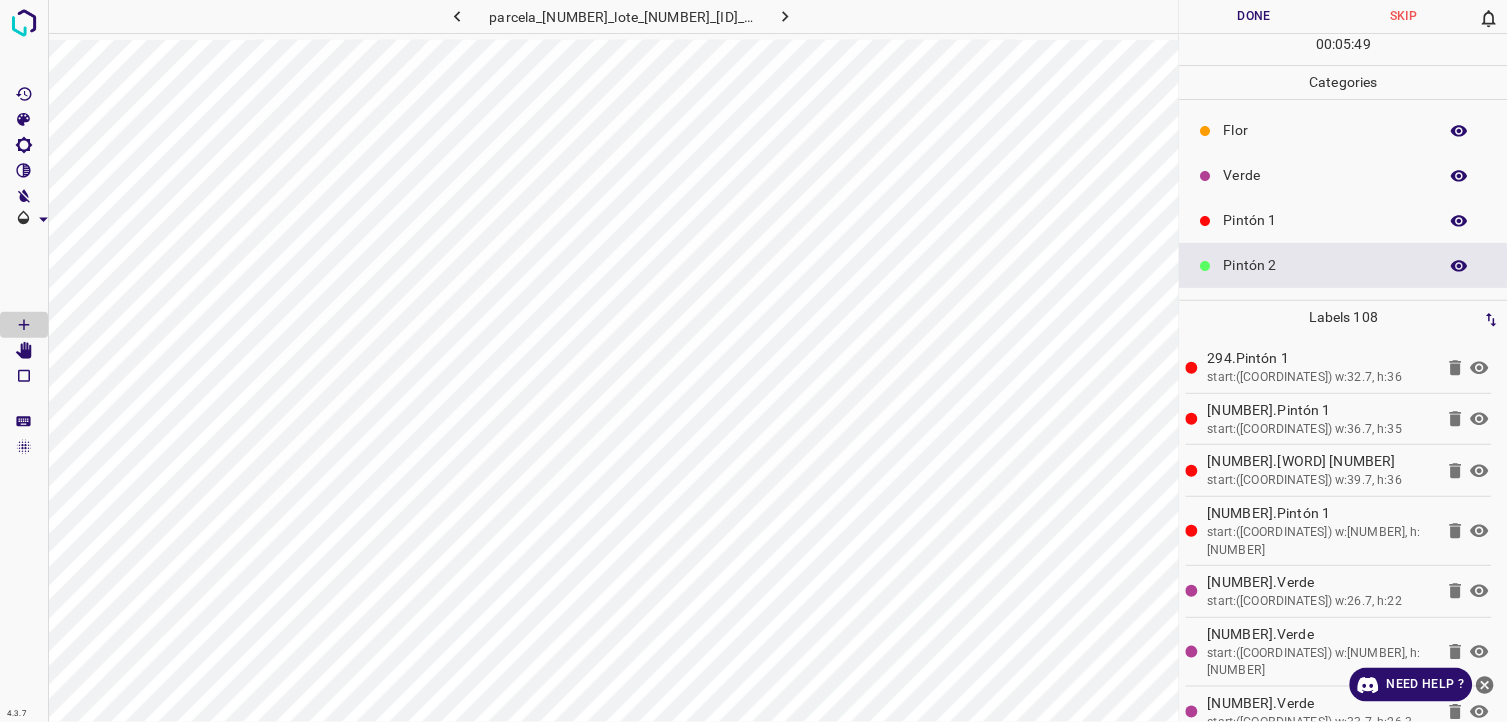 click on "Pintón 1" at bounding box center [1326, 220] 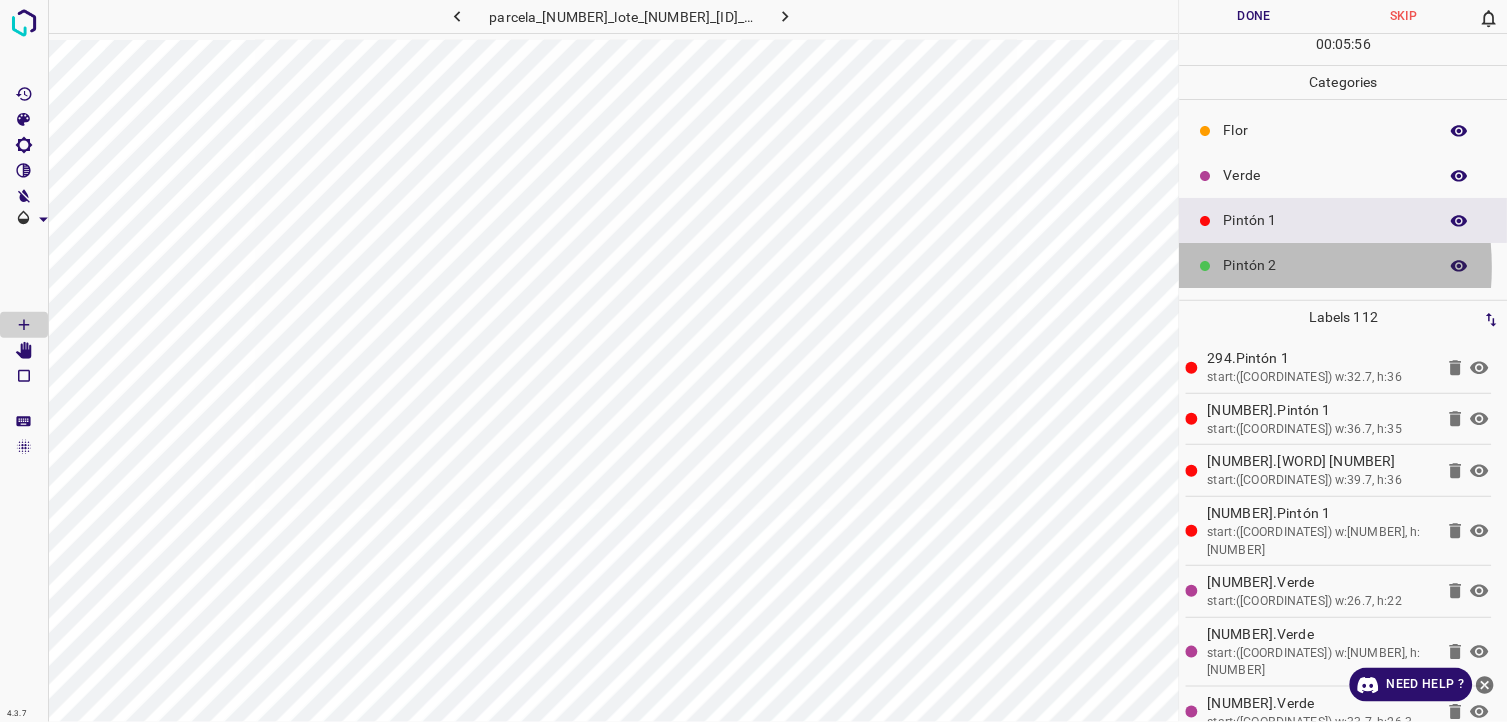 click on "Pintón 2" at bounding box center (1326, 265) 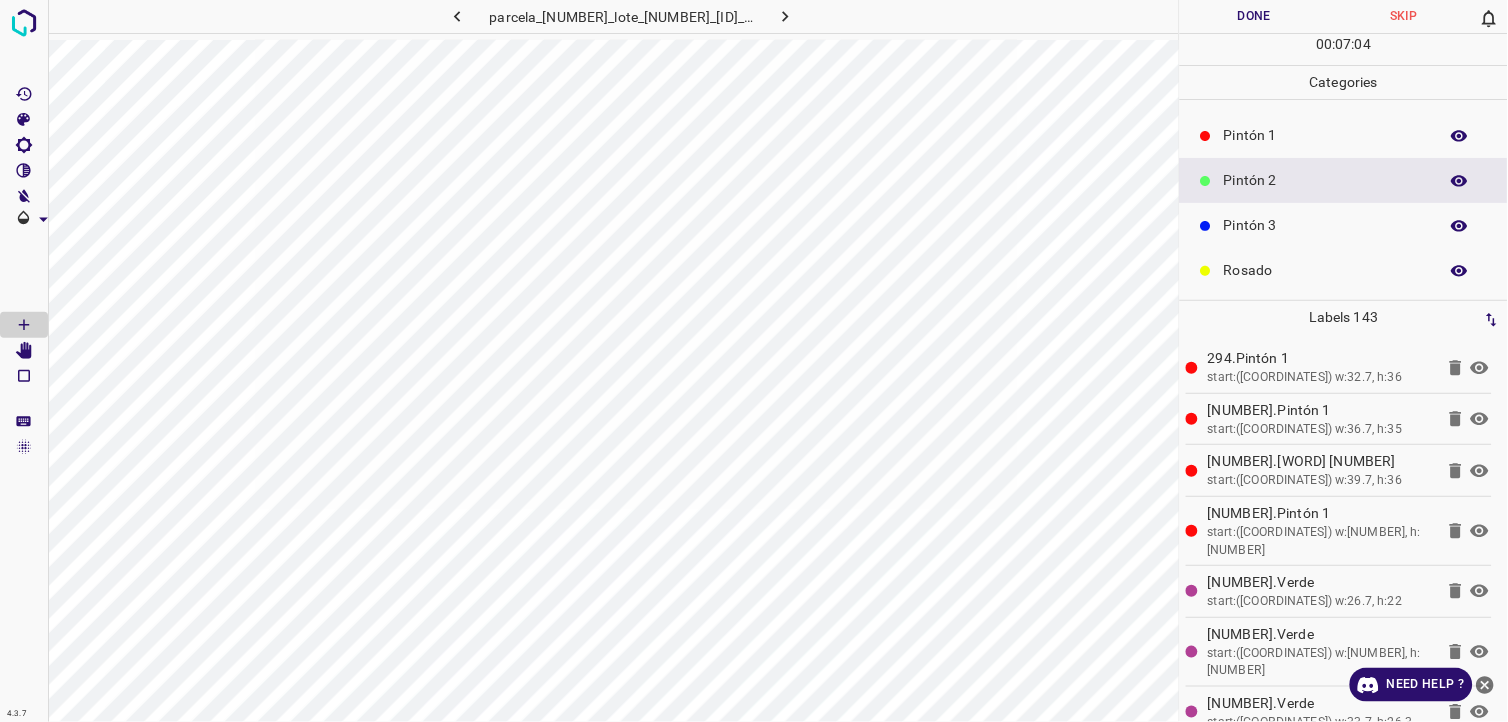 scroll, scrollTop: 175, scrollLeft: 0, axis: vertical 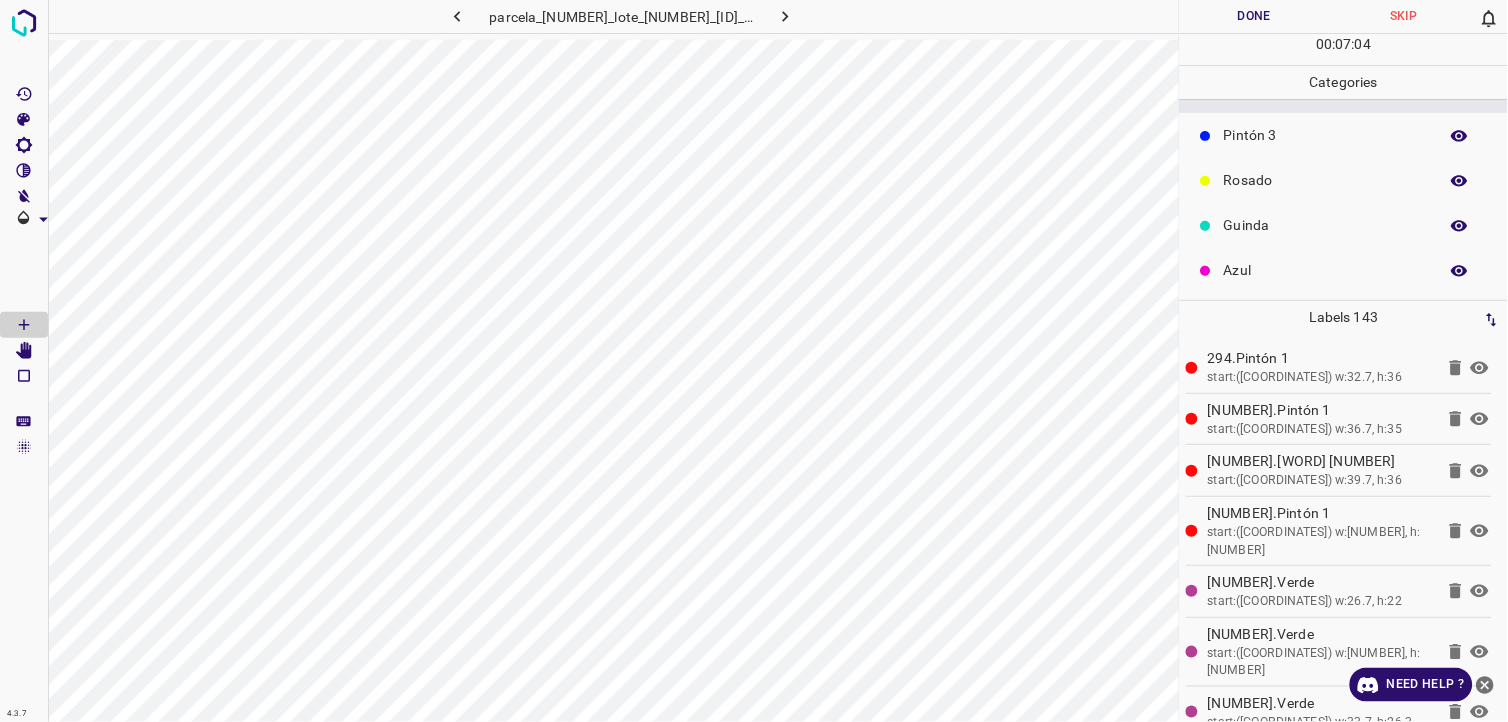 click on "Azul" at bounding box center (1326, 270) 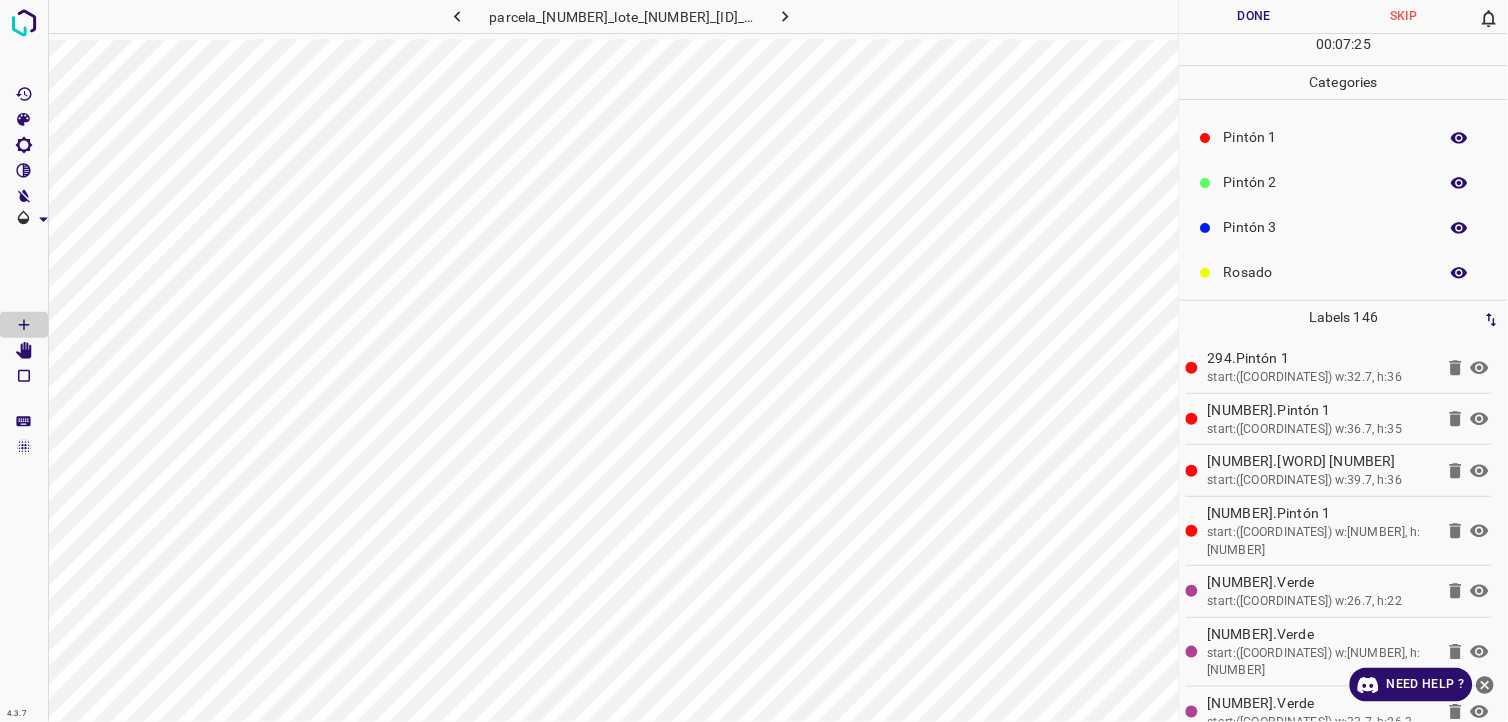scroll, scrollTop: 64, scrollLeft: 0, axis: vertical 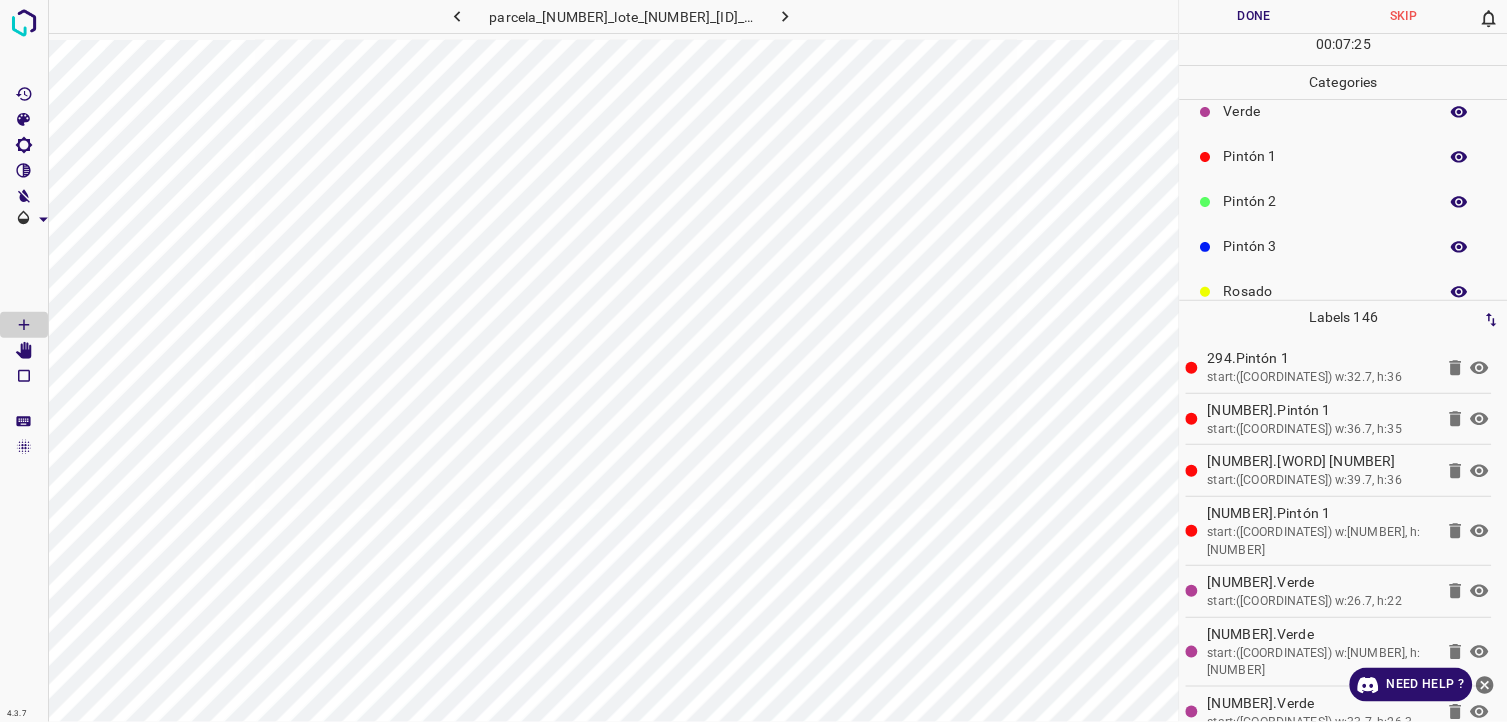 click on "Pintón 2" at bounding box center (1326, 201) 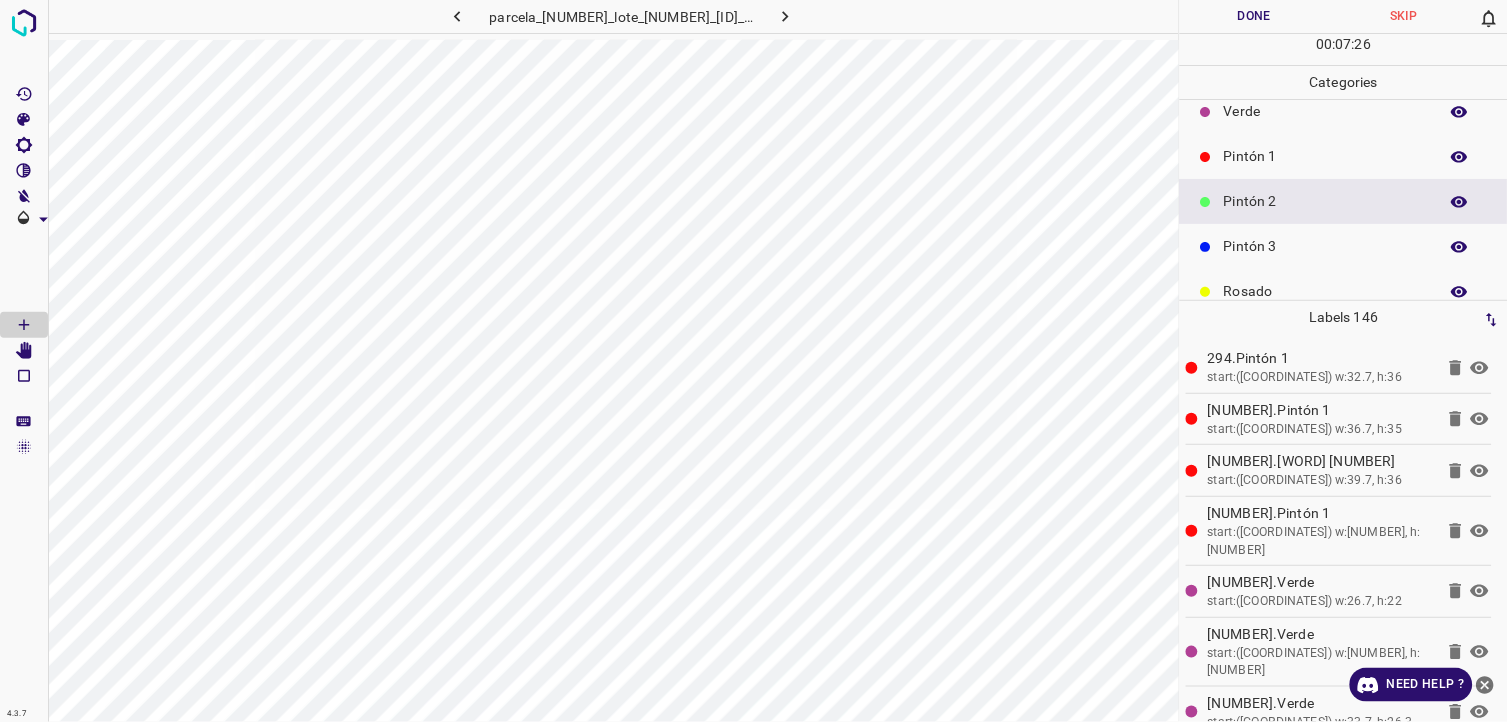 click on "Pintón 3" at bounding box center [1326, 246] 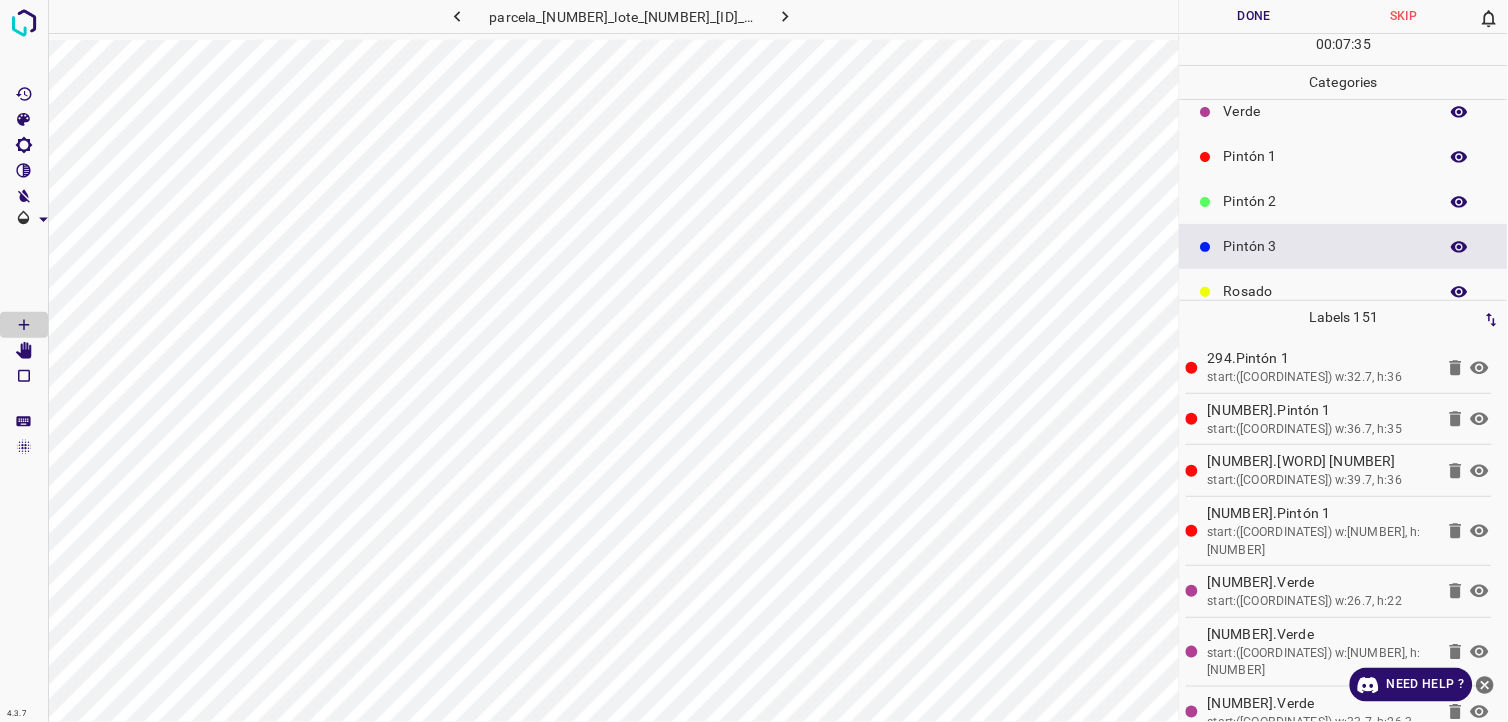 click on "Pintón 1" at bounding box center (1326, 156) 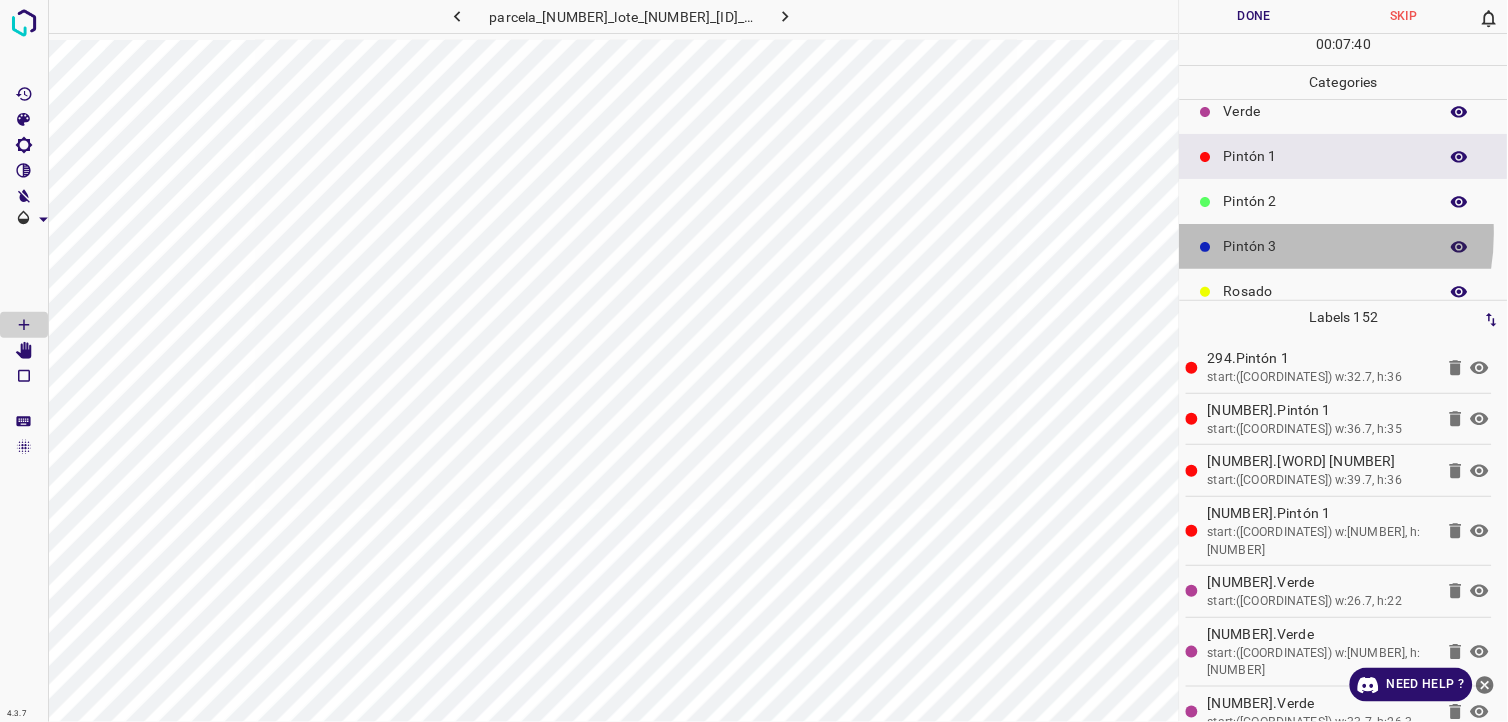 click on "Pintón 3" at bounding box center [1344, 246] 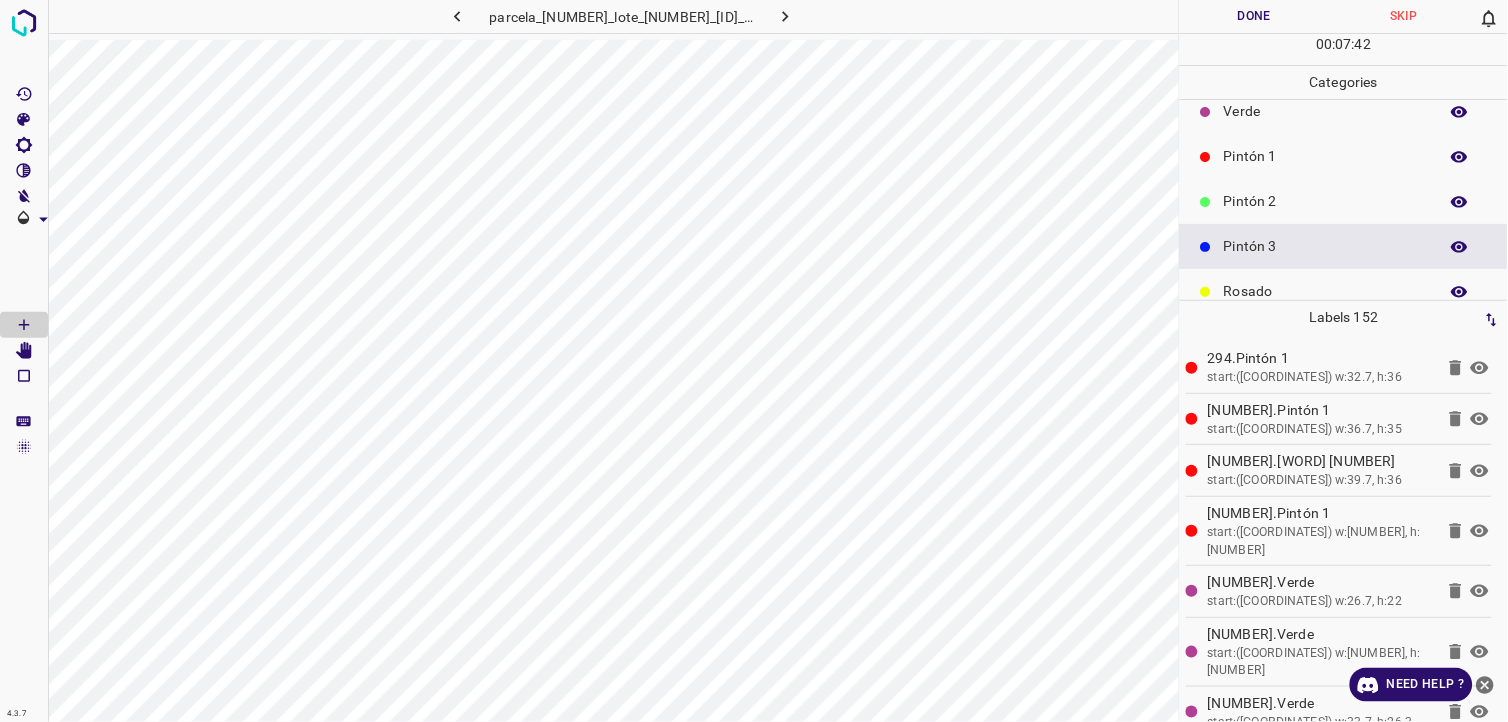 scroll, scrollTop: 175, scrollLeft: 0, axis: vertical 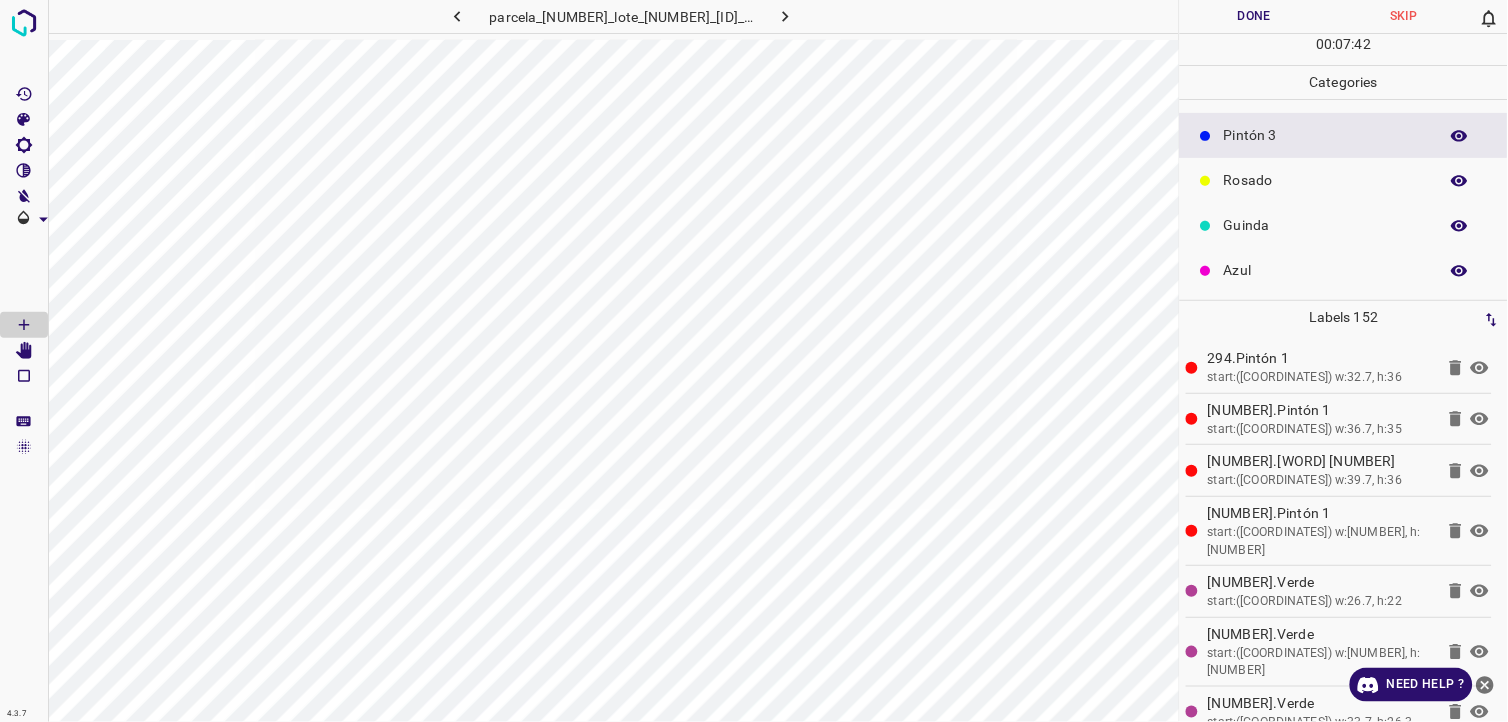click on "Guinda" at bounding box center [1326, 225] 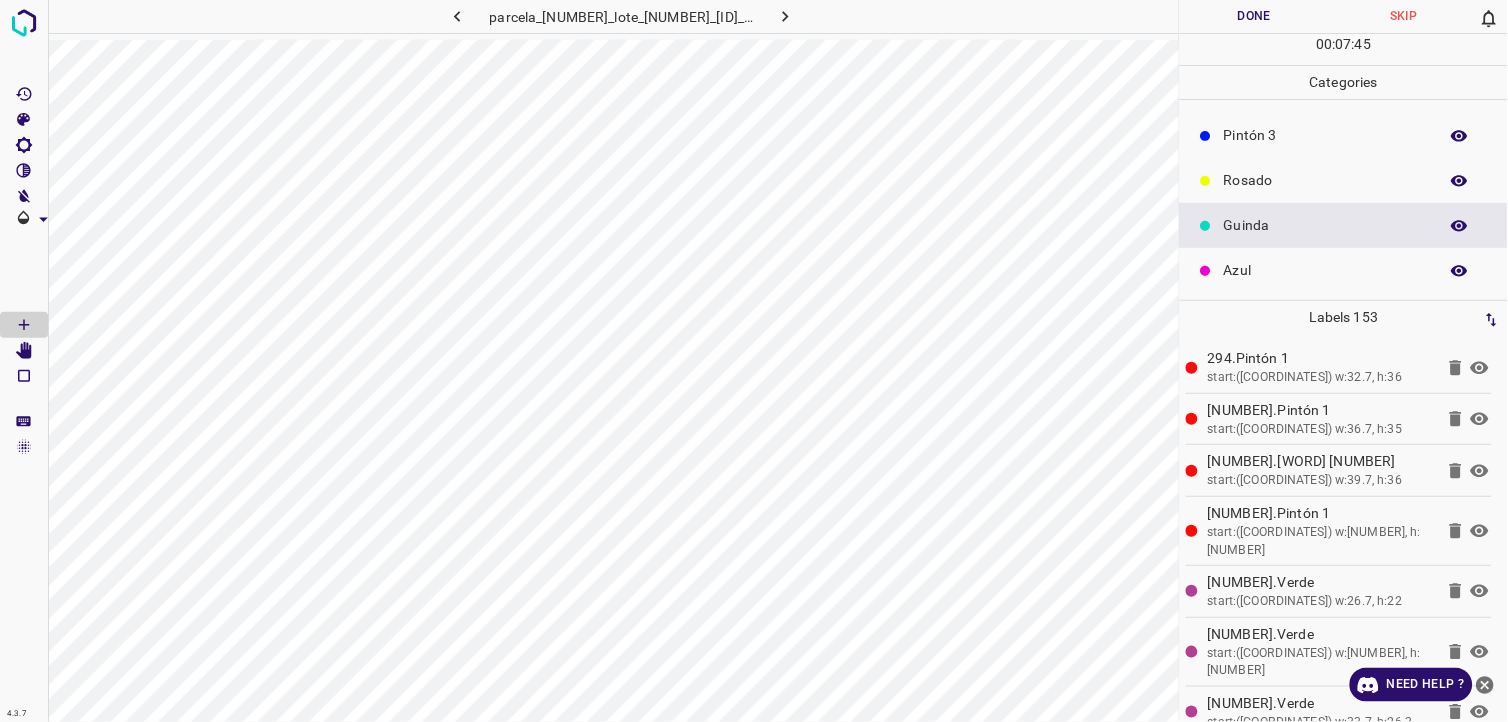 click on "Azul" at bounding box center [1344, 270] 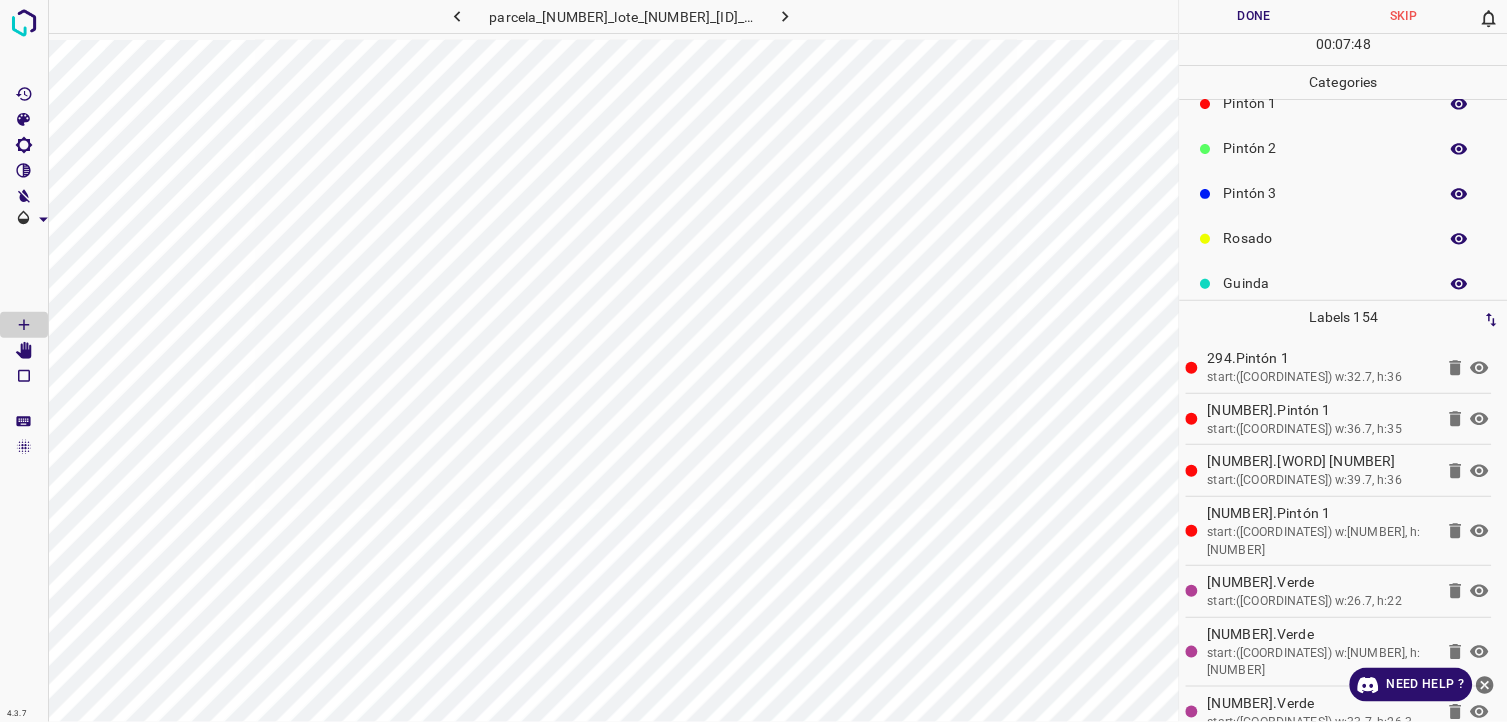 scroll, scrollTop: 64, scrollLeft: 0, axis: vertical 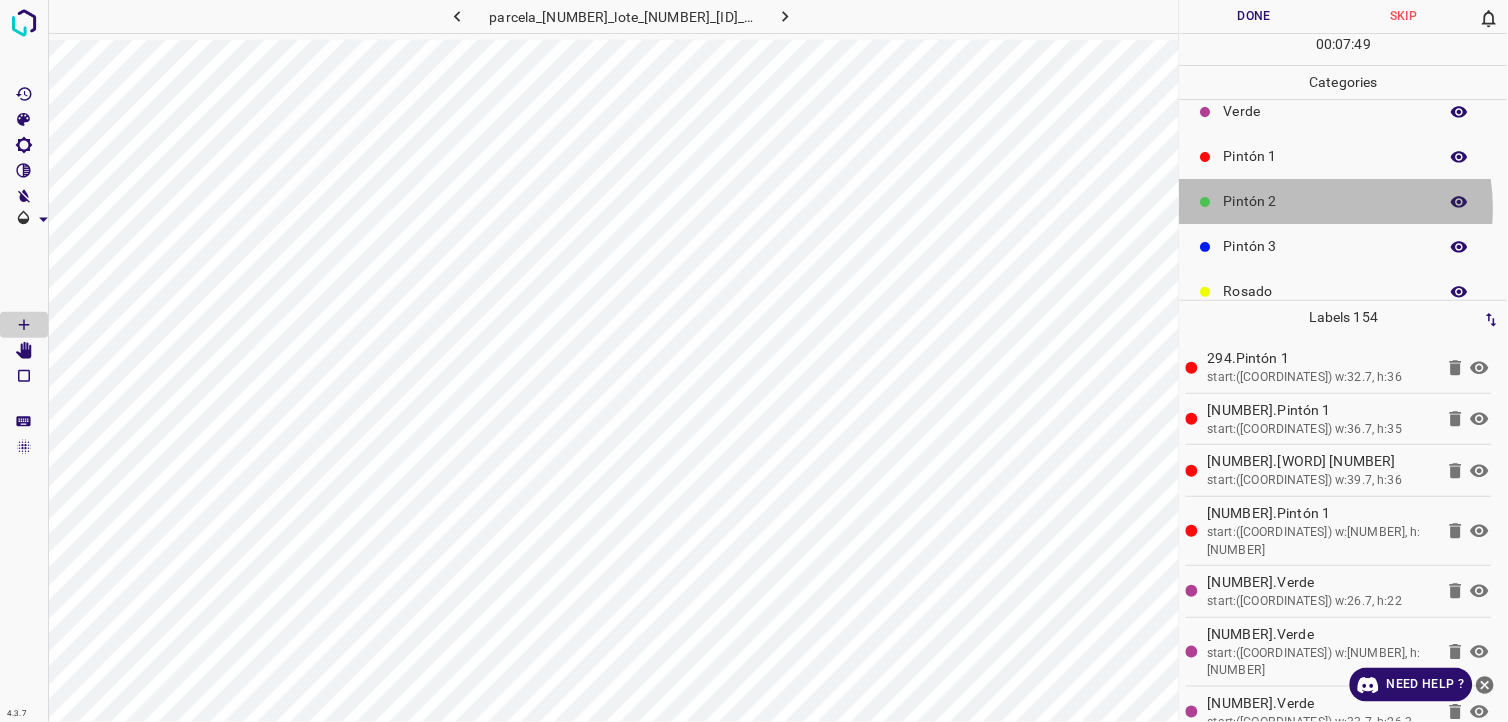 click on "Pintón 2" at bounding box center [1326, 201] 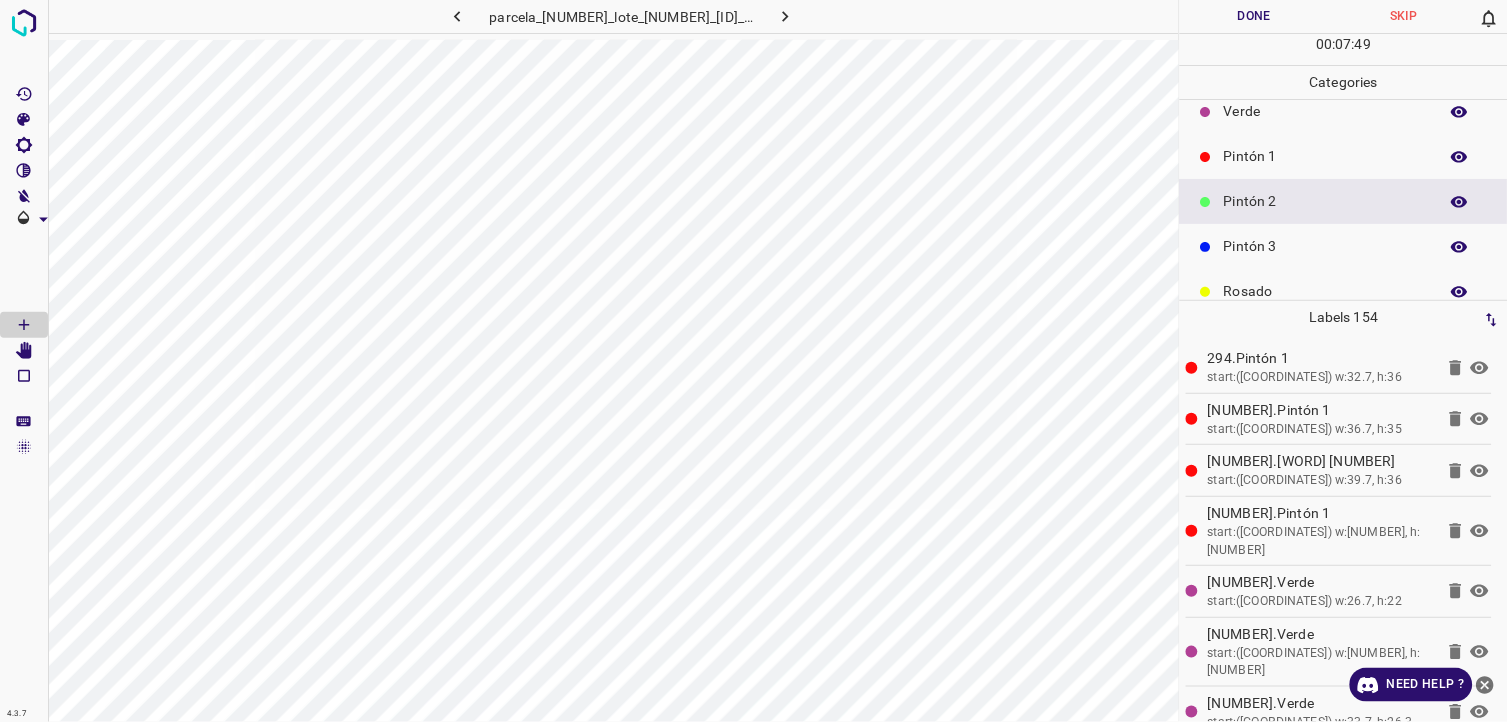 click on "Pintón 1" at bounding box center (1344, 156) 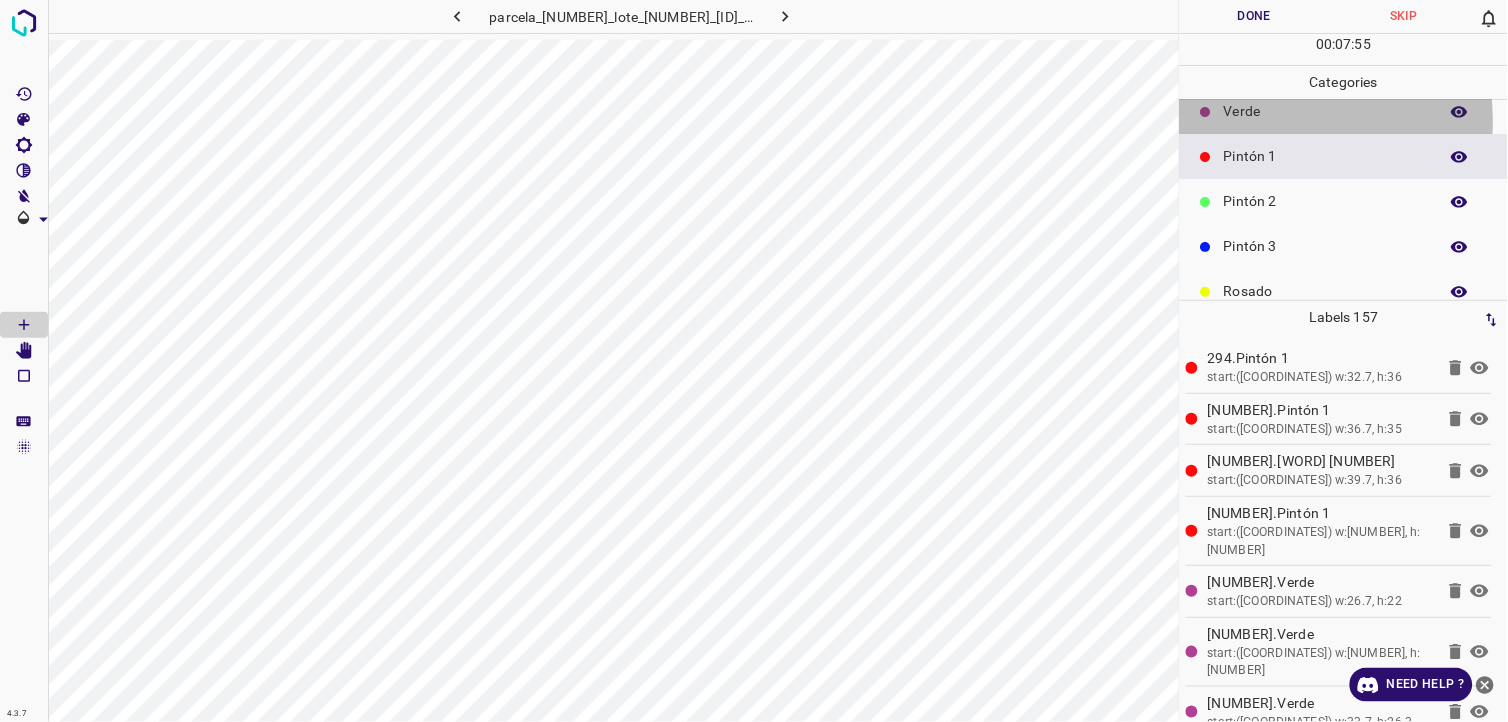 click on "Verde" at bounding box center [1326, 111] 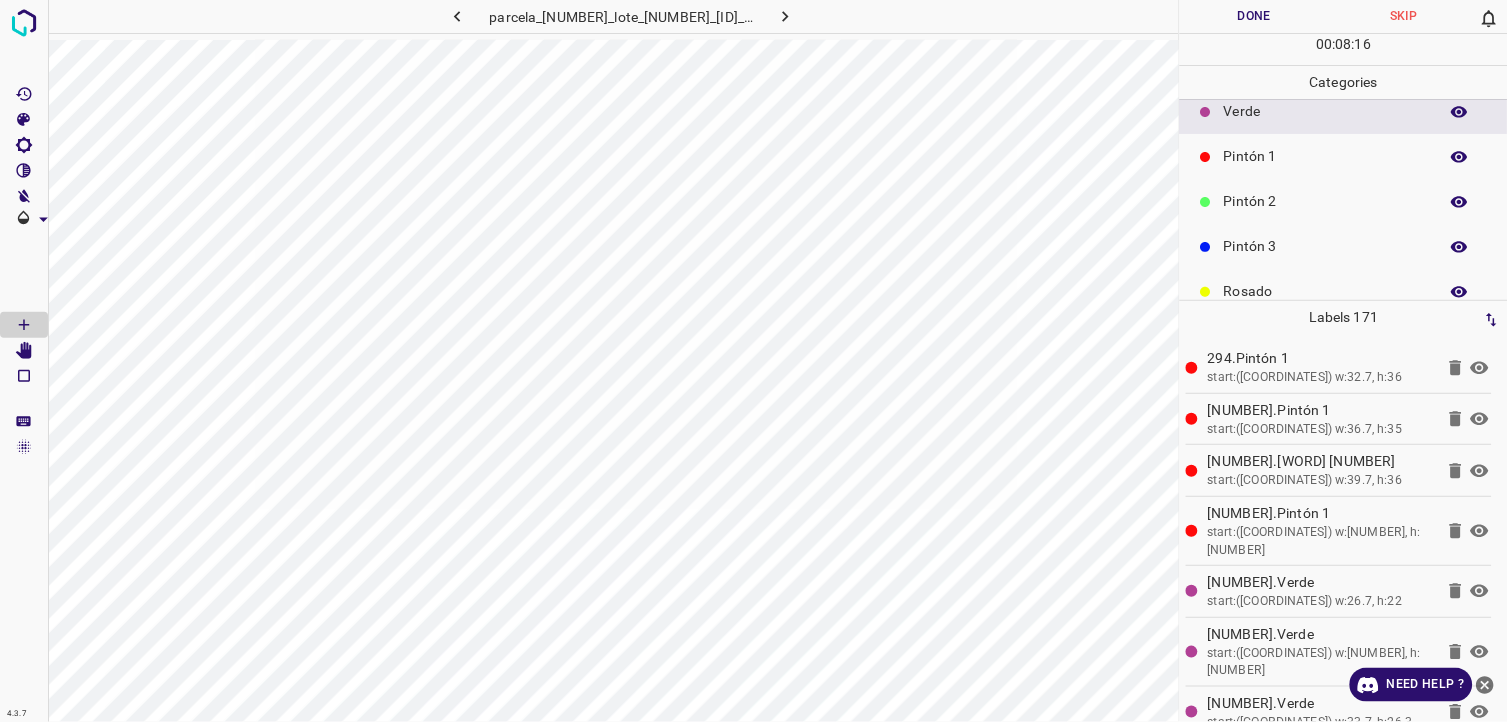 click on "Pintón 1" at bounding box center [1326, 156] 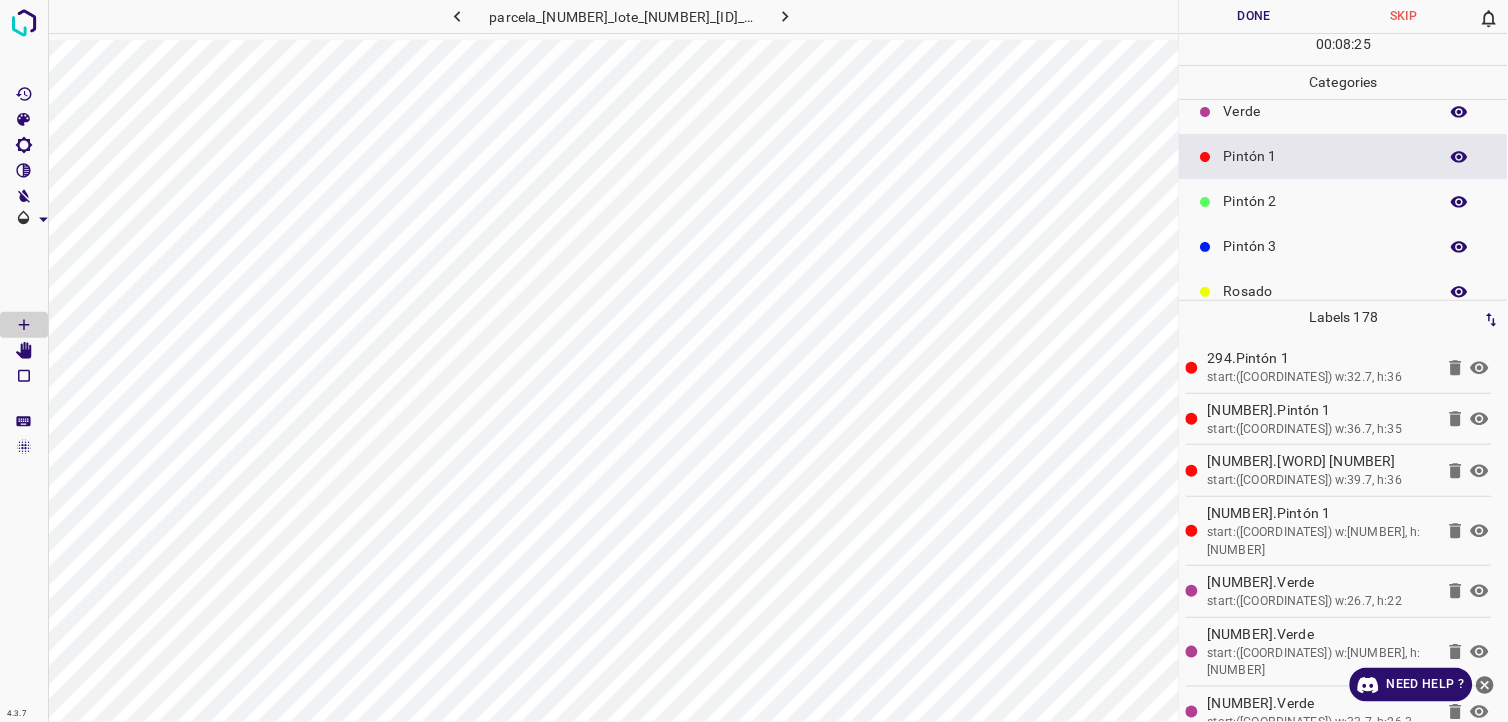 click on "Pintón 2" at bounding box center (1326, 201) 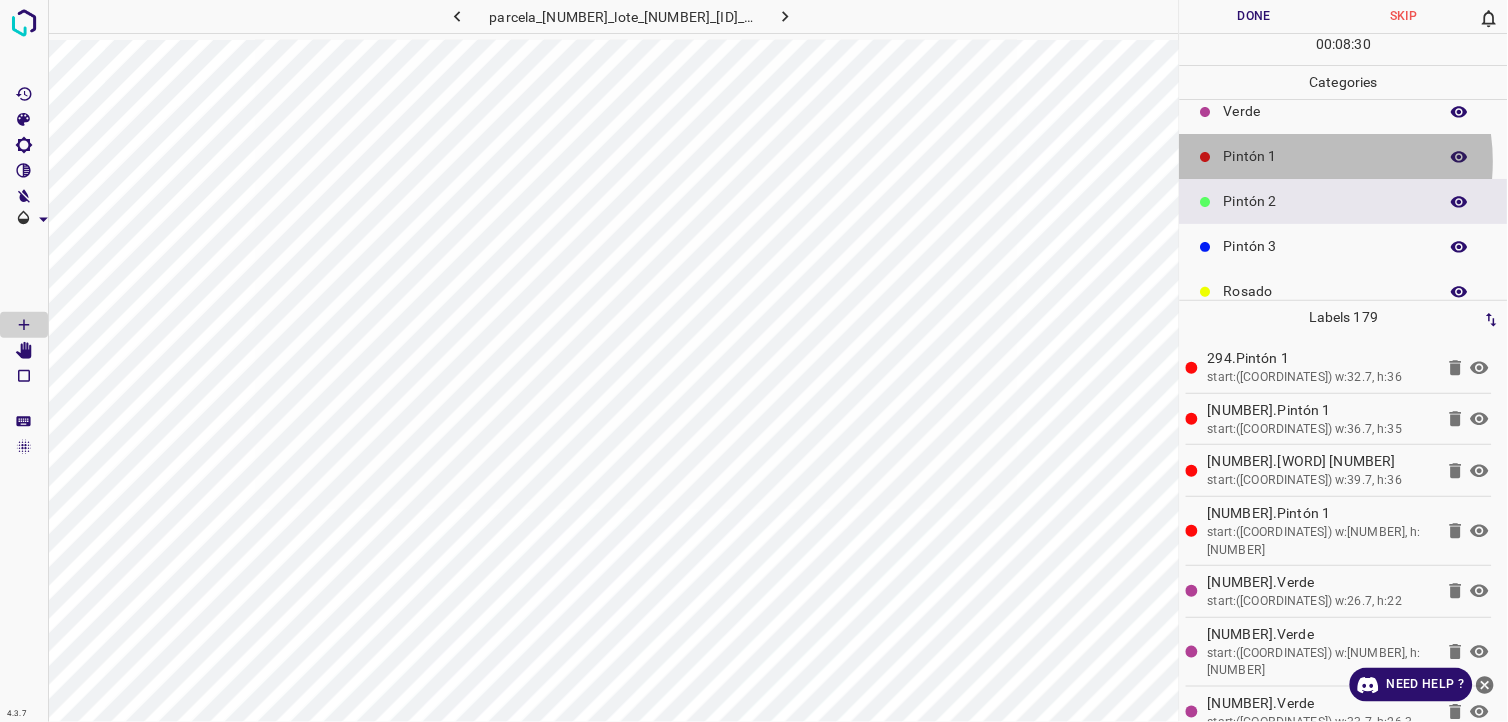 click on "Pintón 1" at bounding box center [1326, 156] 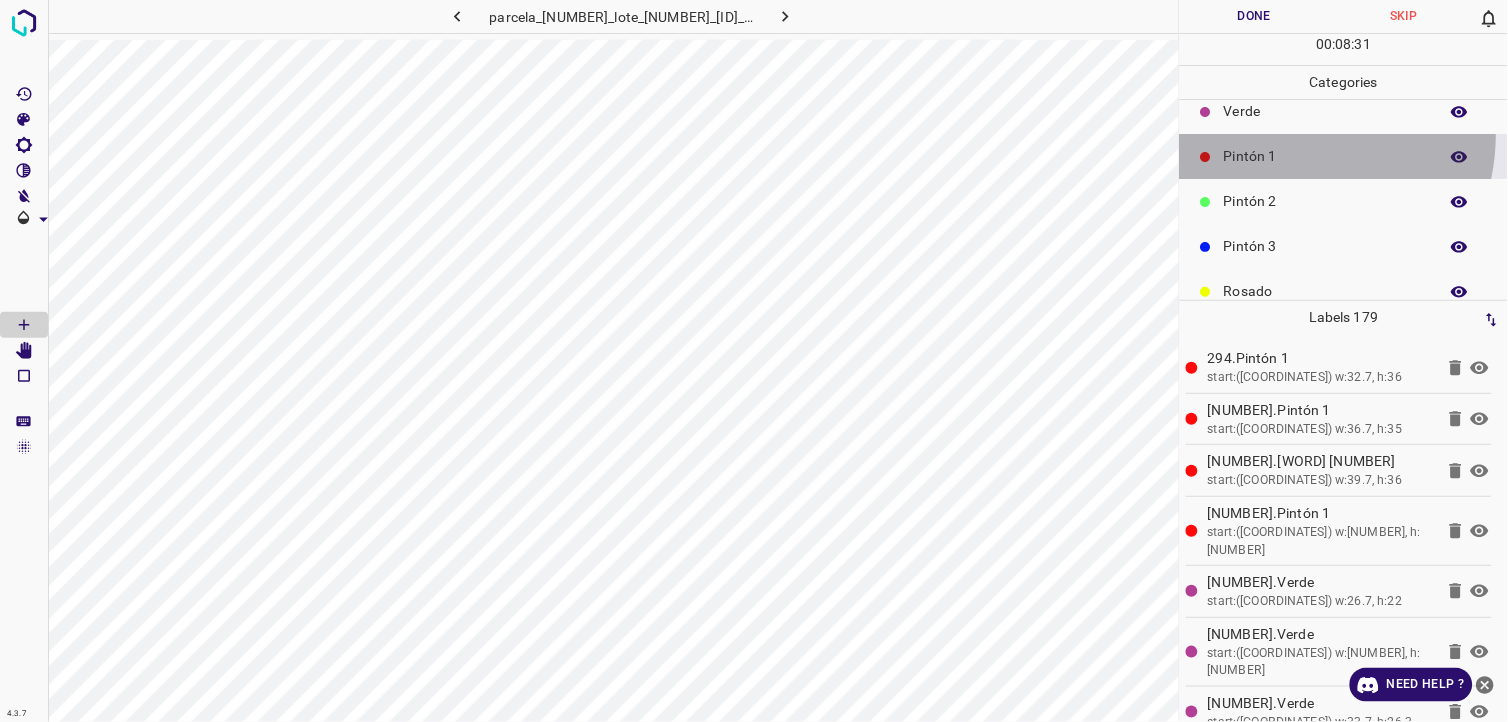 click on "Pintón 1" at bounding box center [1344, 156] 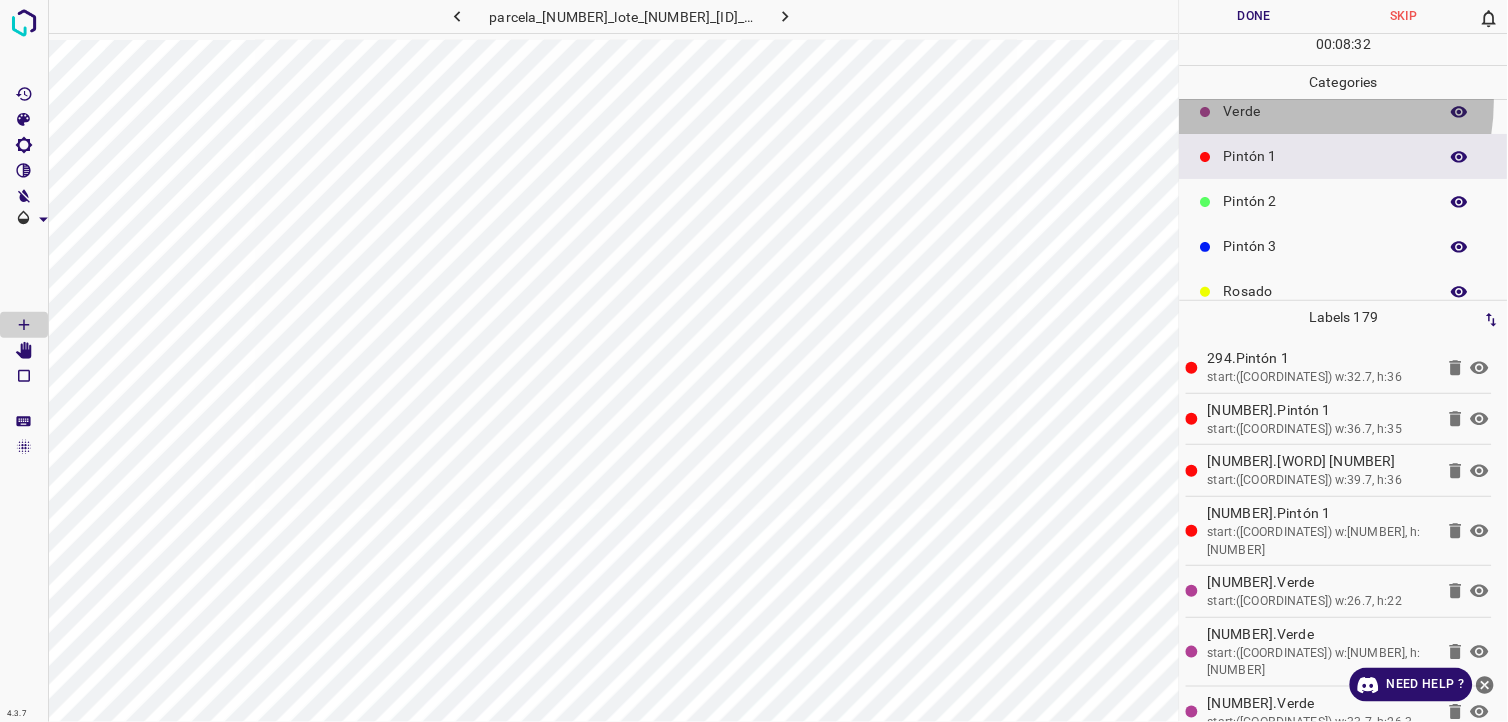 click on "Verde" at bounding box center (1326, 111) 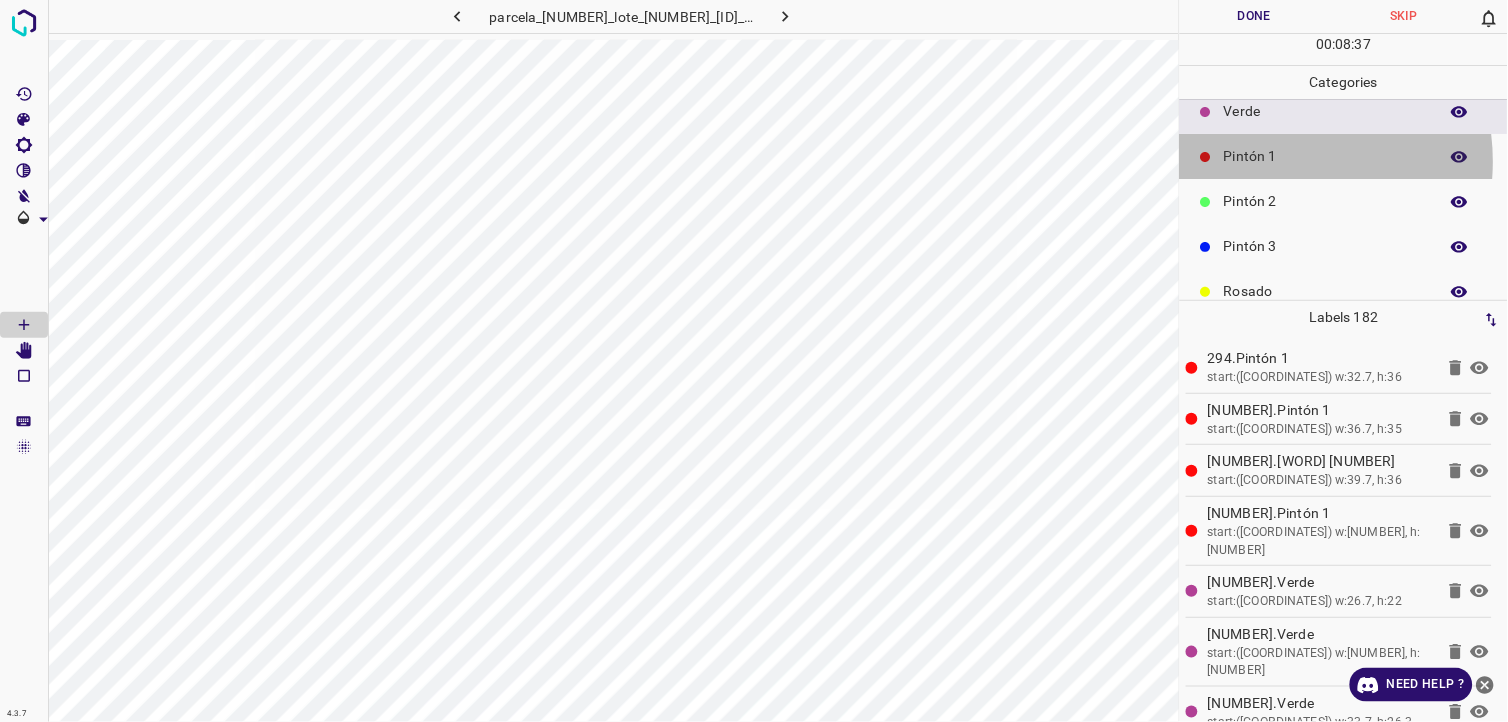 click on "Pintón 1" at bounding box center [1326, 156] 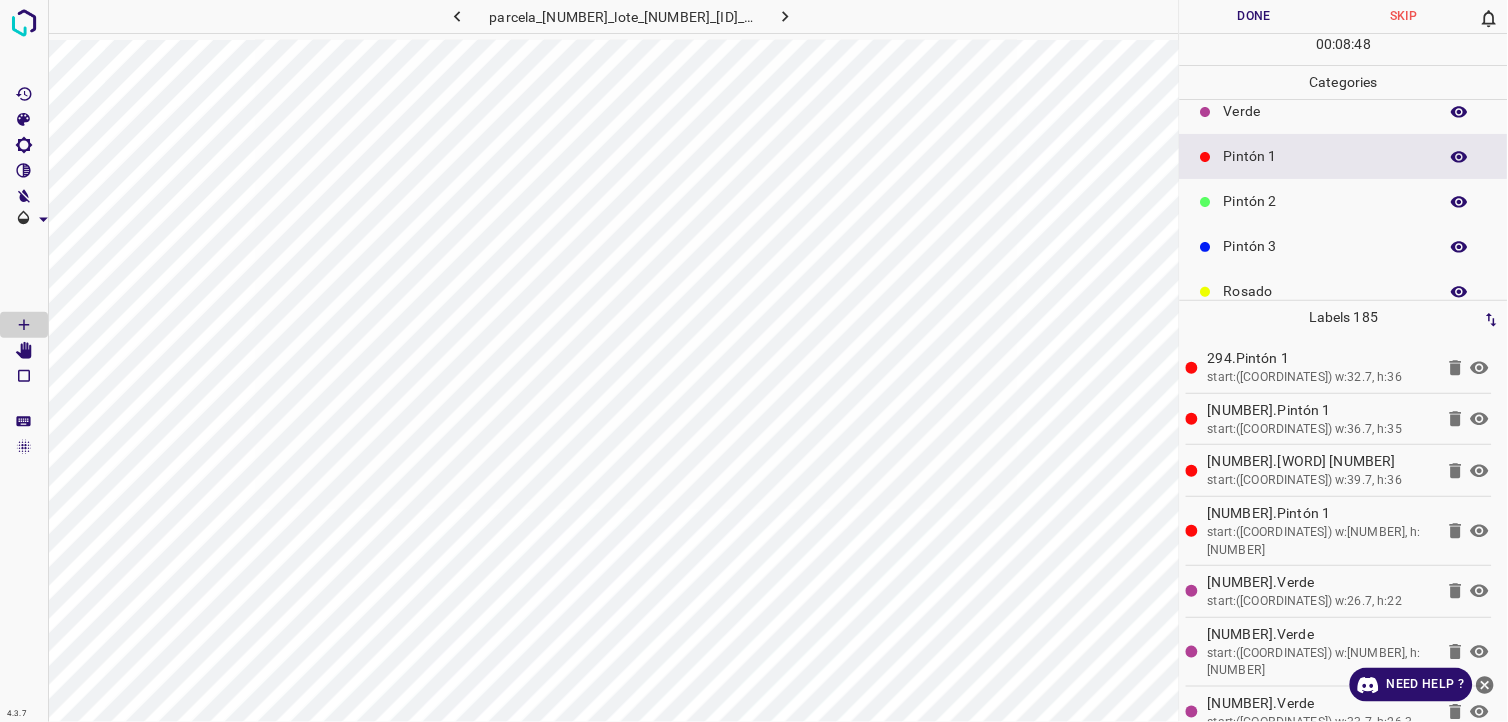 scroll, scrollTop: 175, scrollLeft: 0, axis: vertical 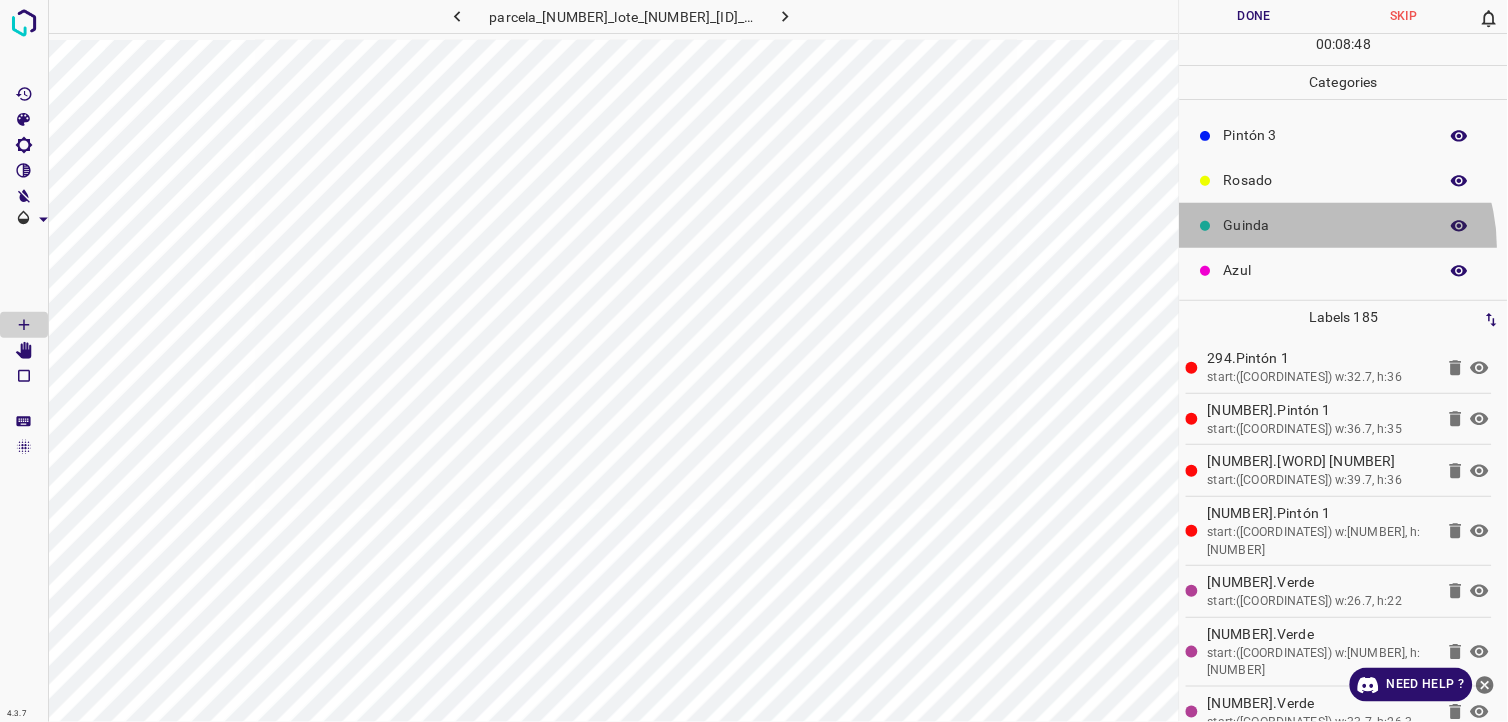 click on "Guinda" at bounding box center [1344, 225] 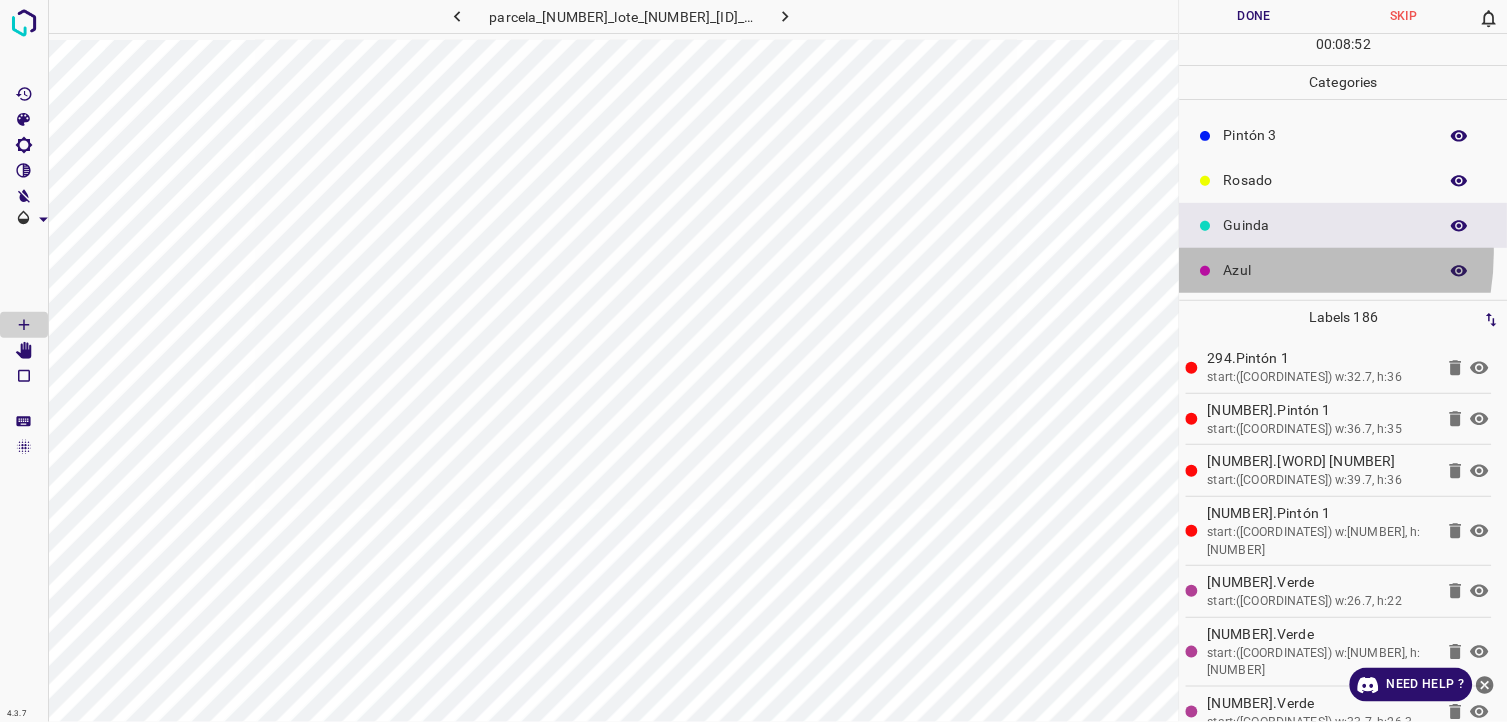 drag, startPoint x: 1241, startPoint y: 252, endPoint x: 1214, endPoint y: 265, distance: 29.966648 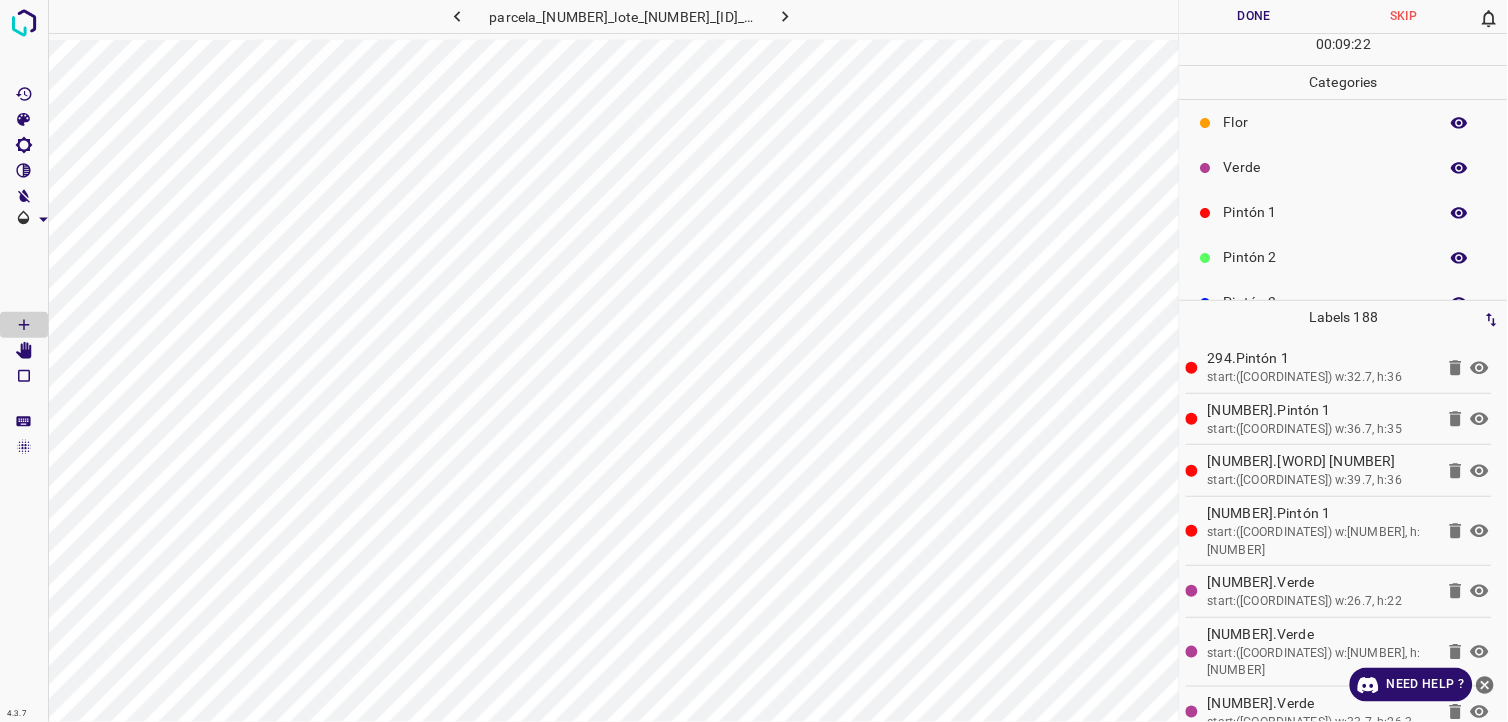 scroll, scrollTop: 0, scrollLeft: 0, axis: both 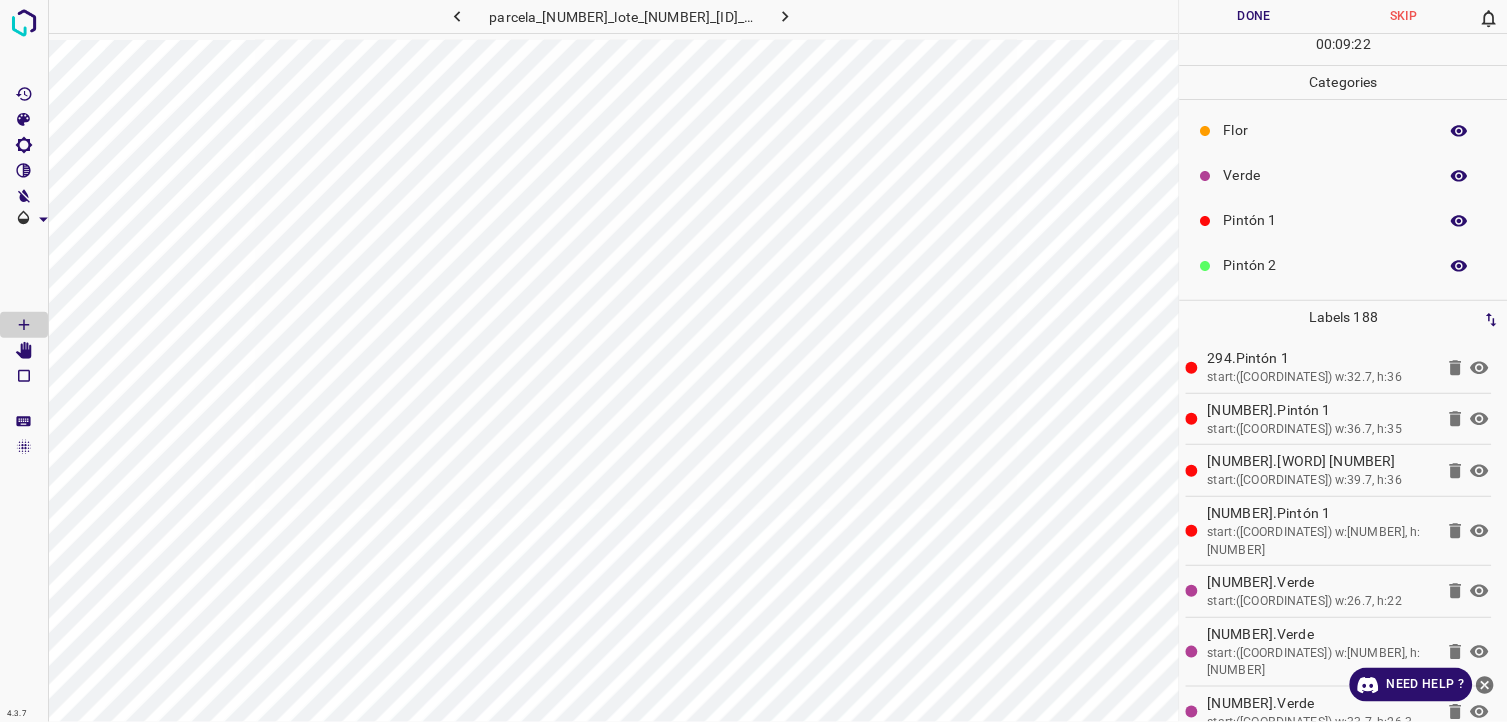 click on "Pintón 1" at bounding box center [1326, 220] 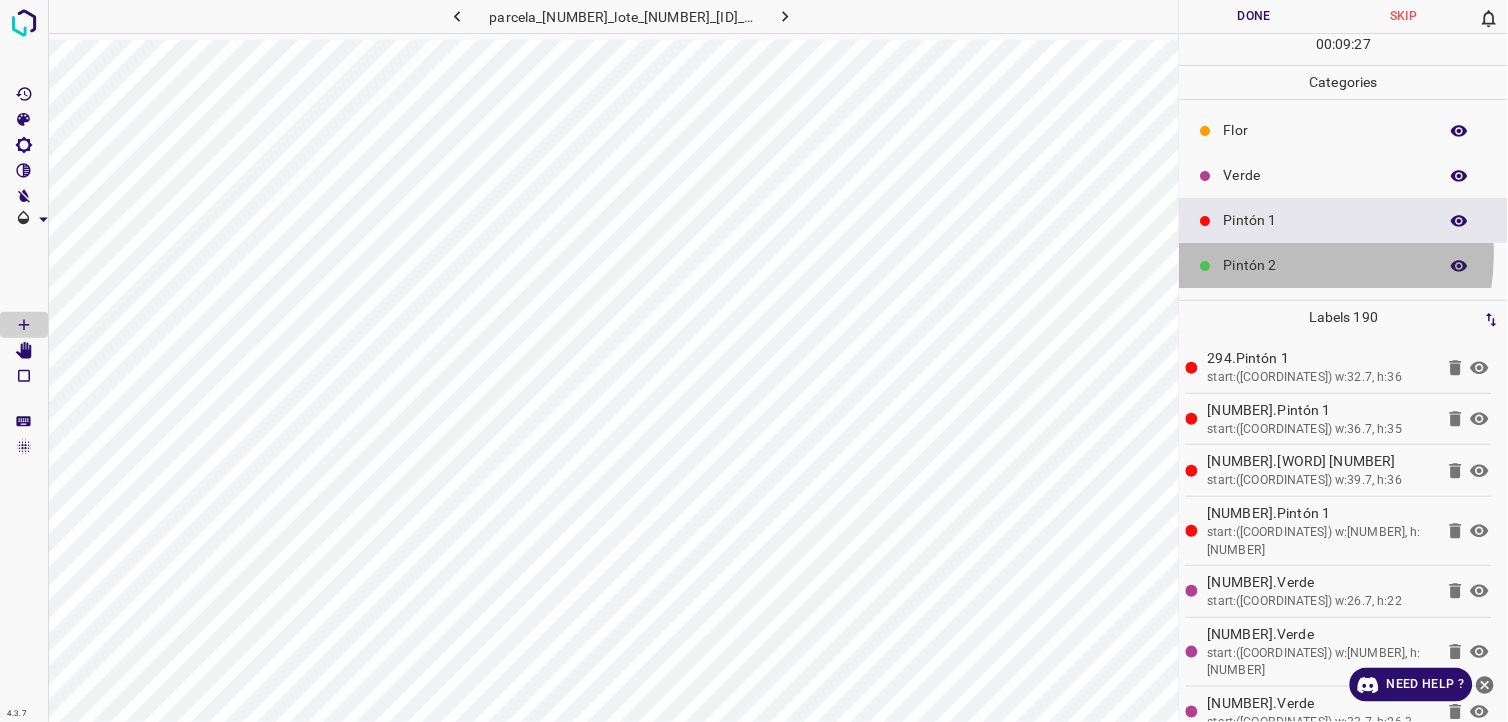 click on "Pintón 2" at bounding box center (1326, 265) 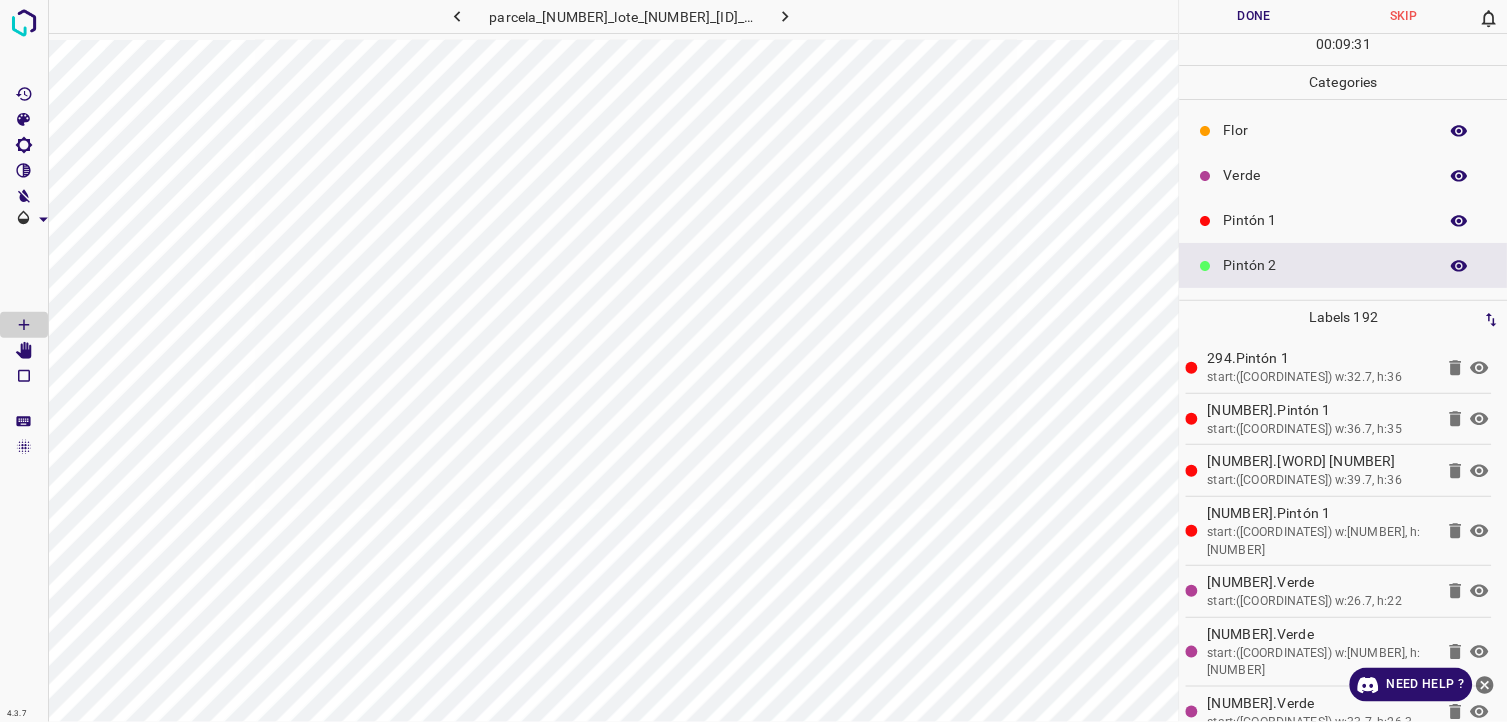 click on "Verde" at bounding box center [1326, 175] 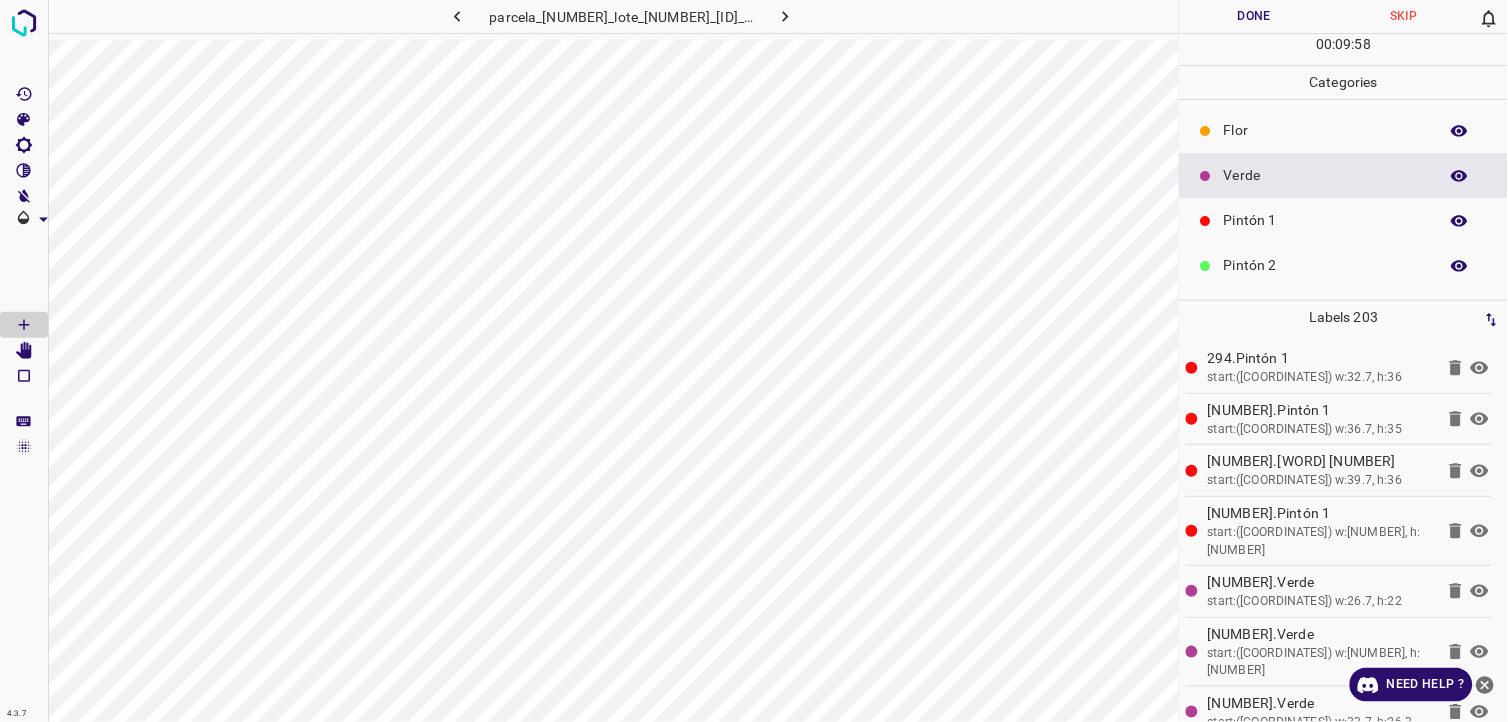 click on "Verde" at bounding box center (1344, 175) 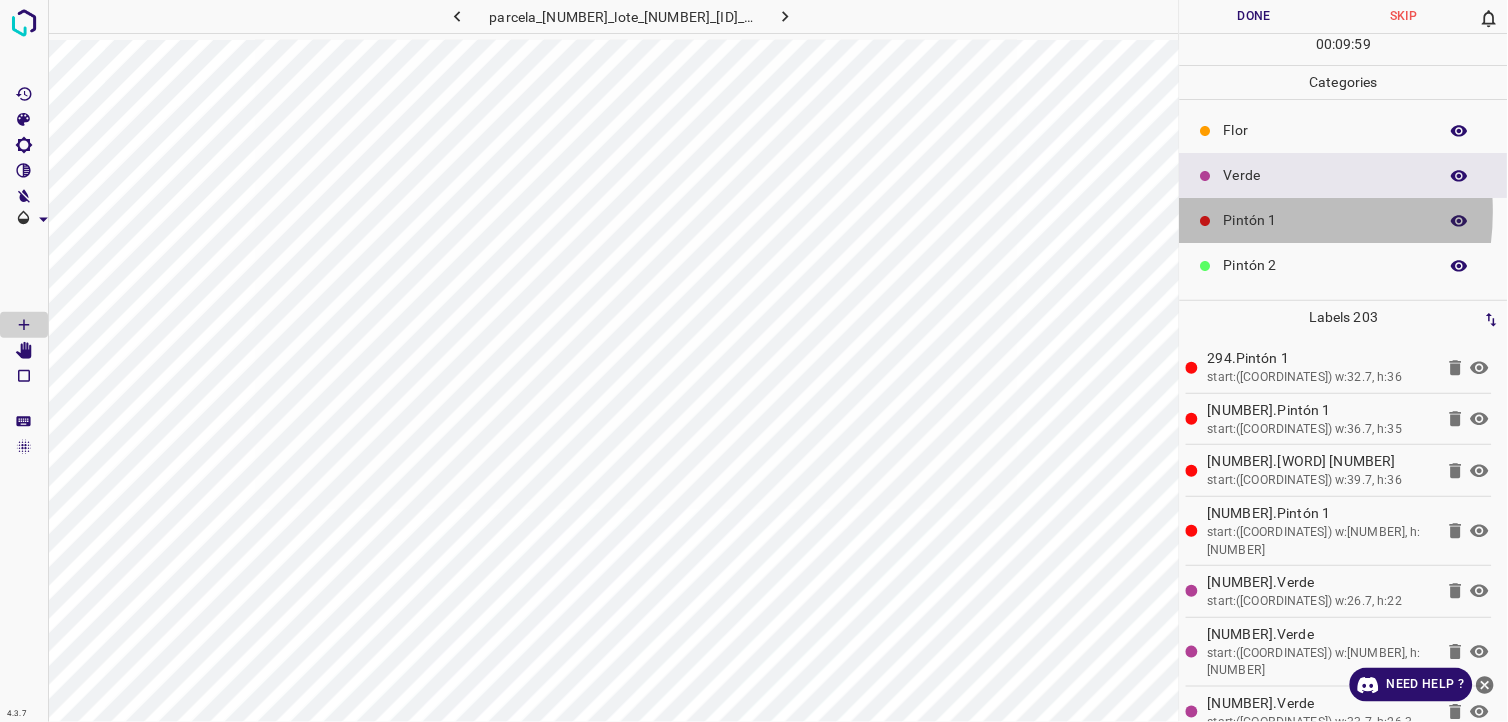 click on "Pintón 1" at bounding box center [1326, 220] 